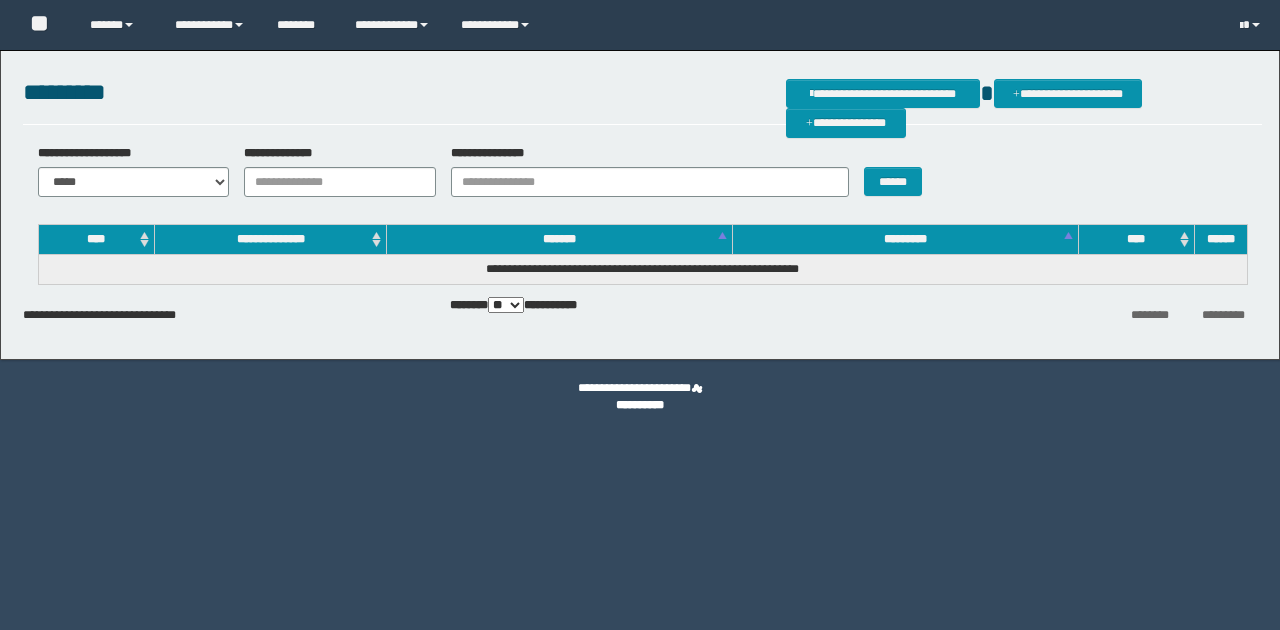 scroll, scrollTop: 0, scrollLeft: 0, axis: both 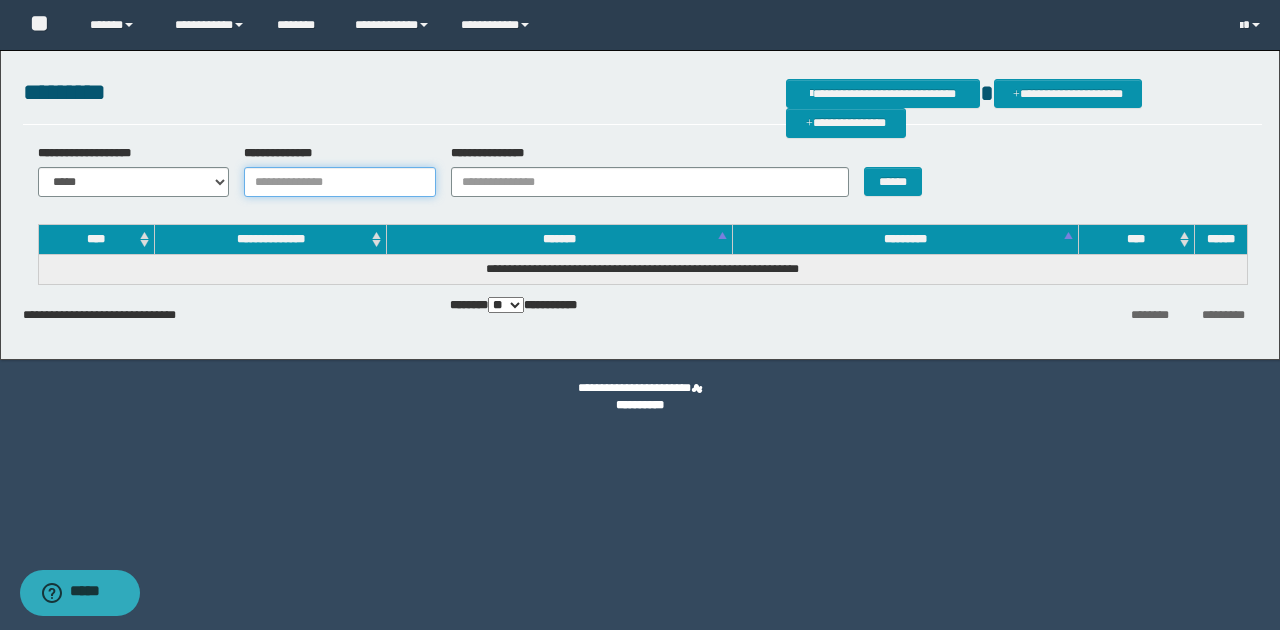 drag, startPoint x: 0, startPoint y: 0, endPoint x: 283, endPoint y: 180, distance: 335.3938 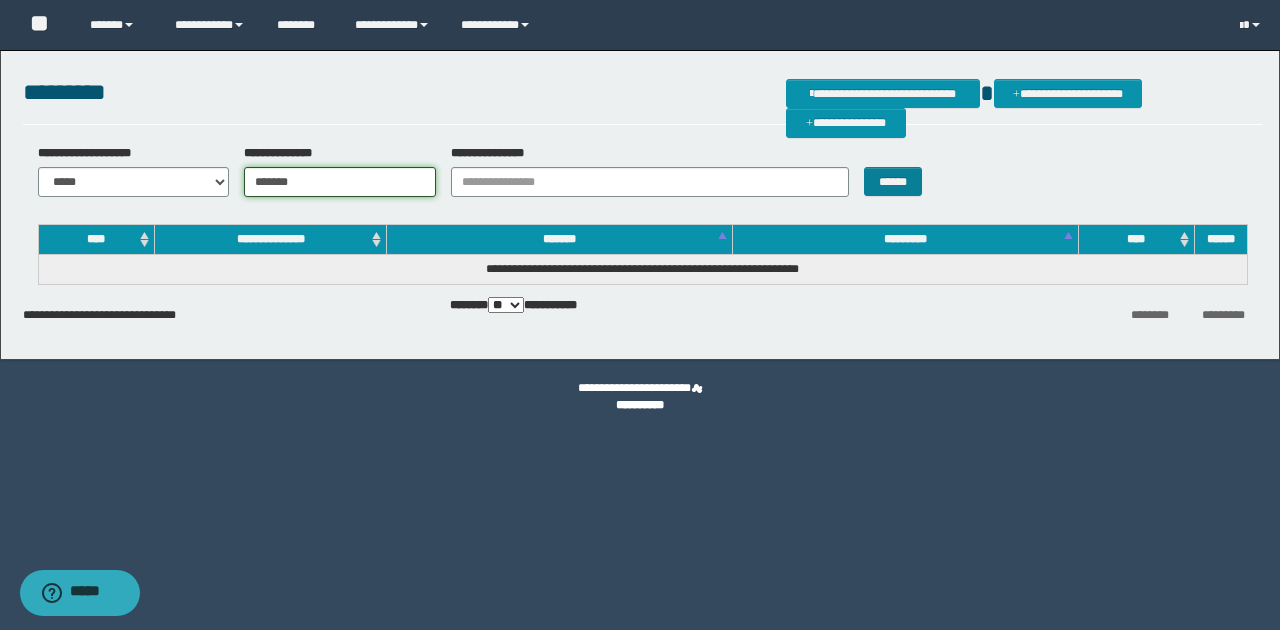 type on "*******" 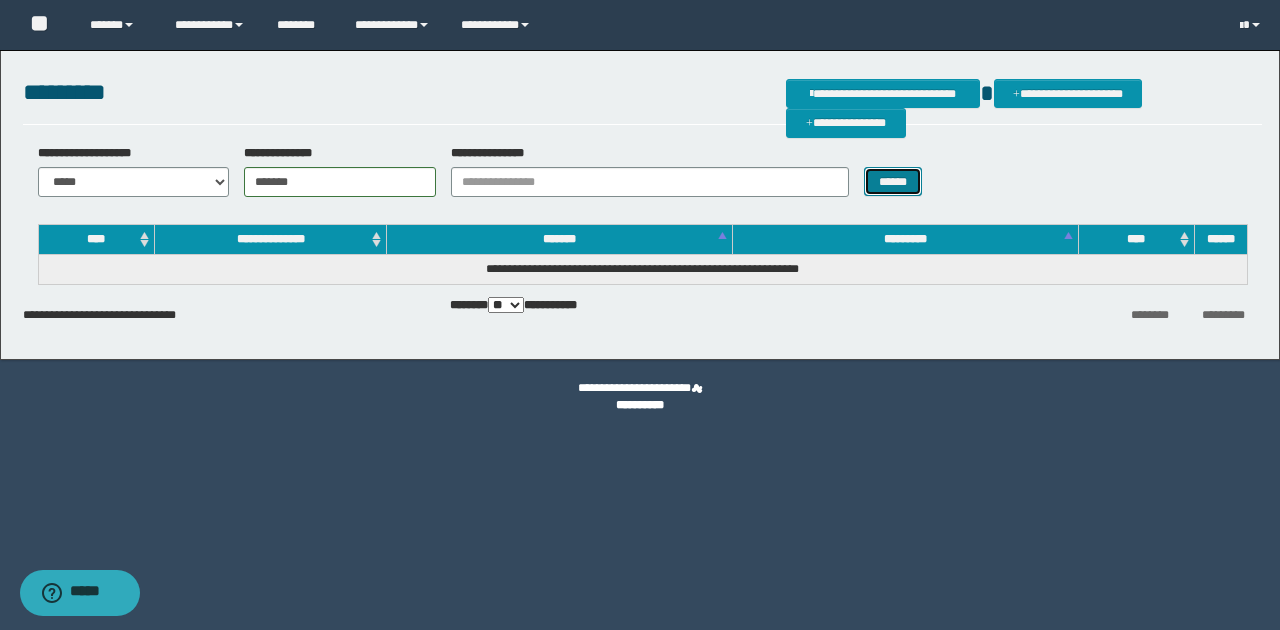 click on "******" at bounding box center [893, 181] 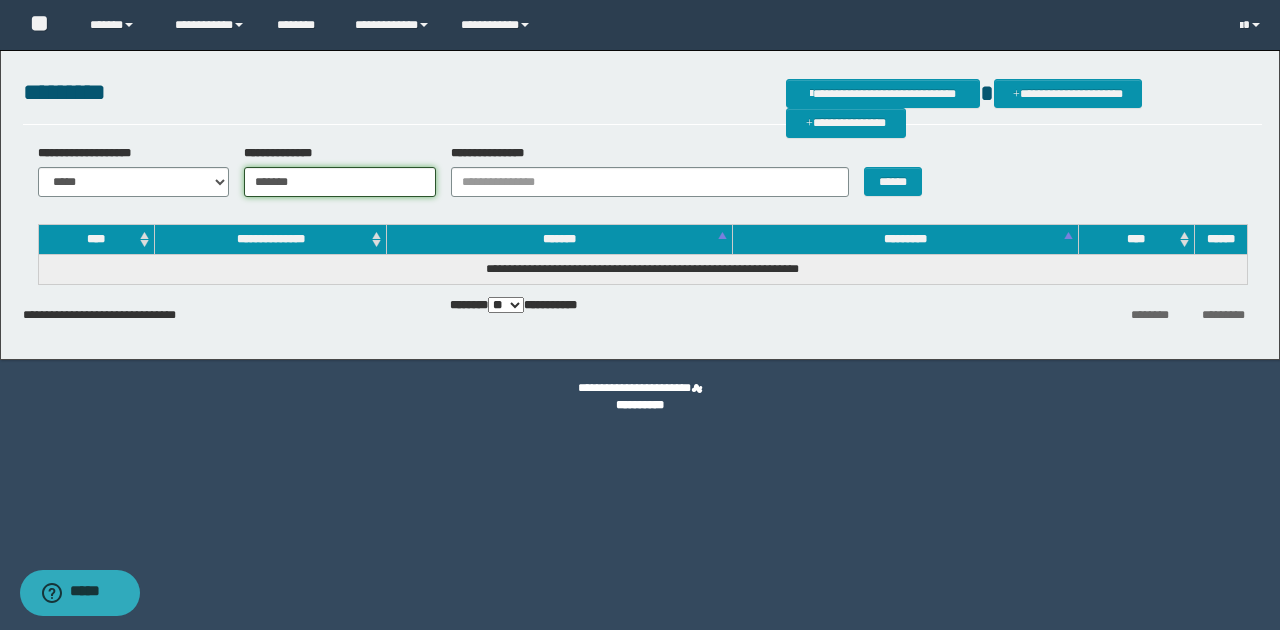 drag, startPoint x: 312, startPoint y: 190, endPoint x: 244, endPoint y: 186, distance: 68.117546 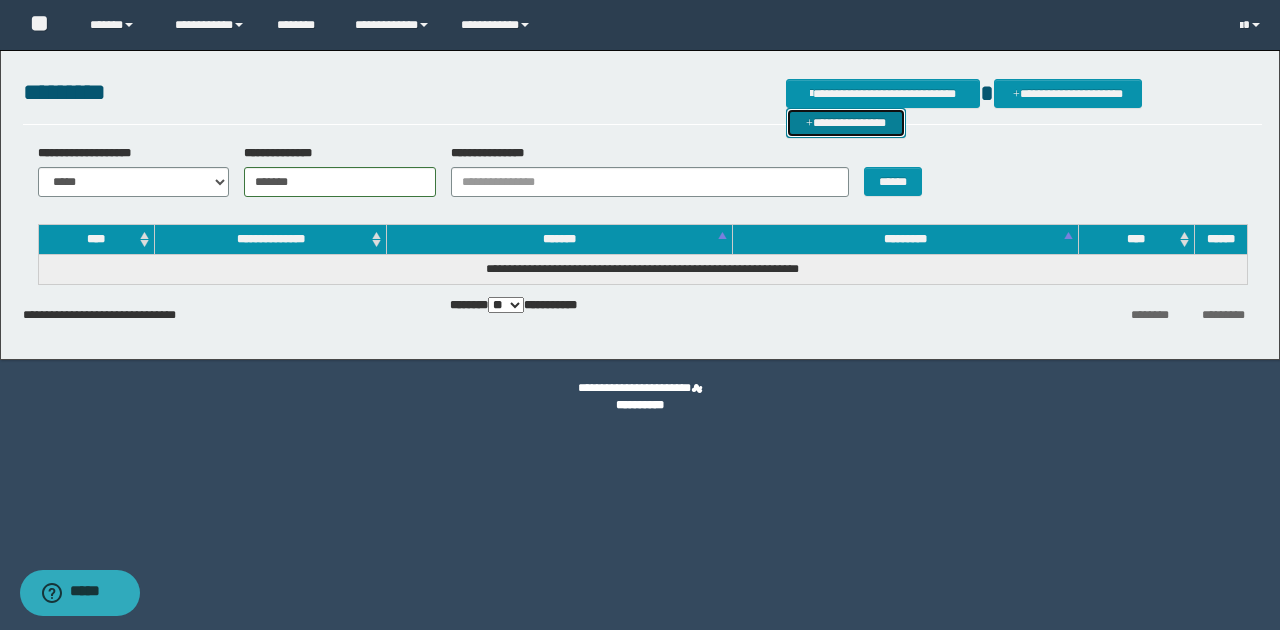 click on "**********" at bounding box center [846, 122] 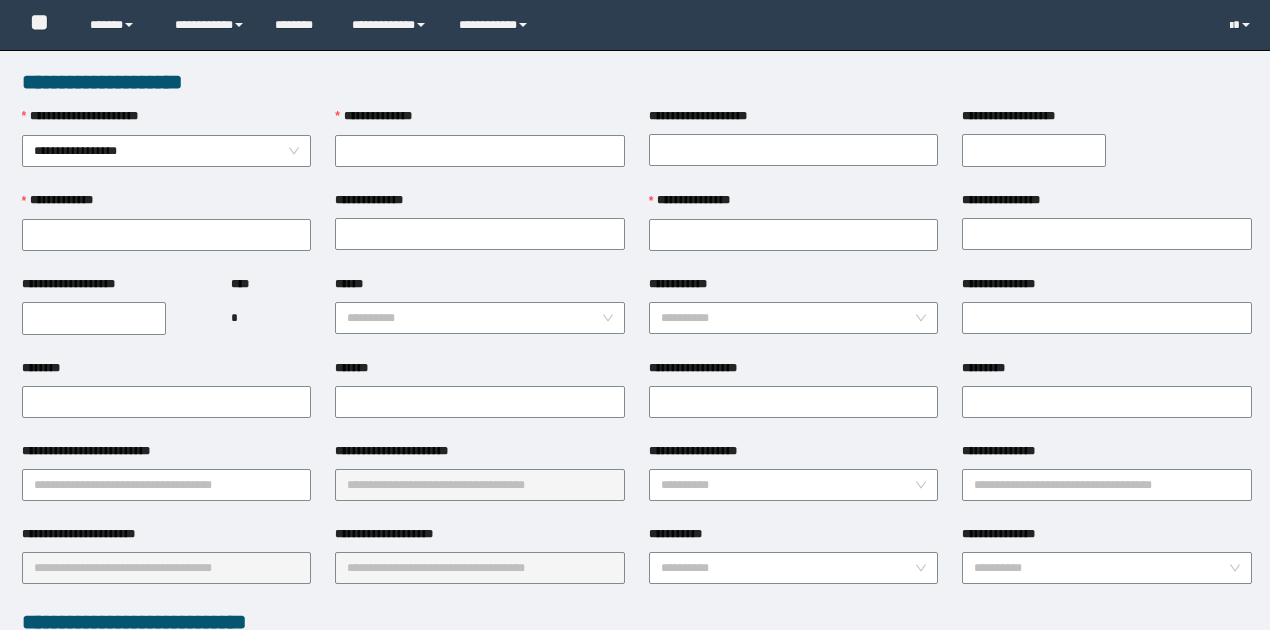 scroll, scrollTop: 0, scrollLeft: 0, axis: both 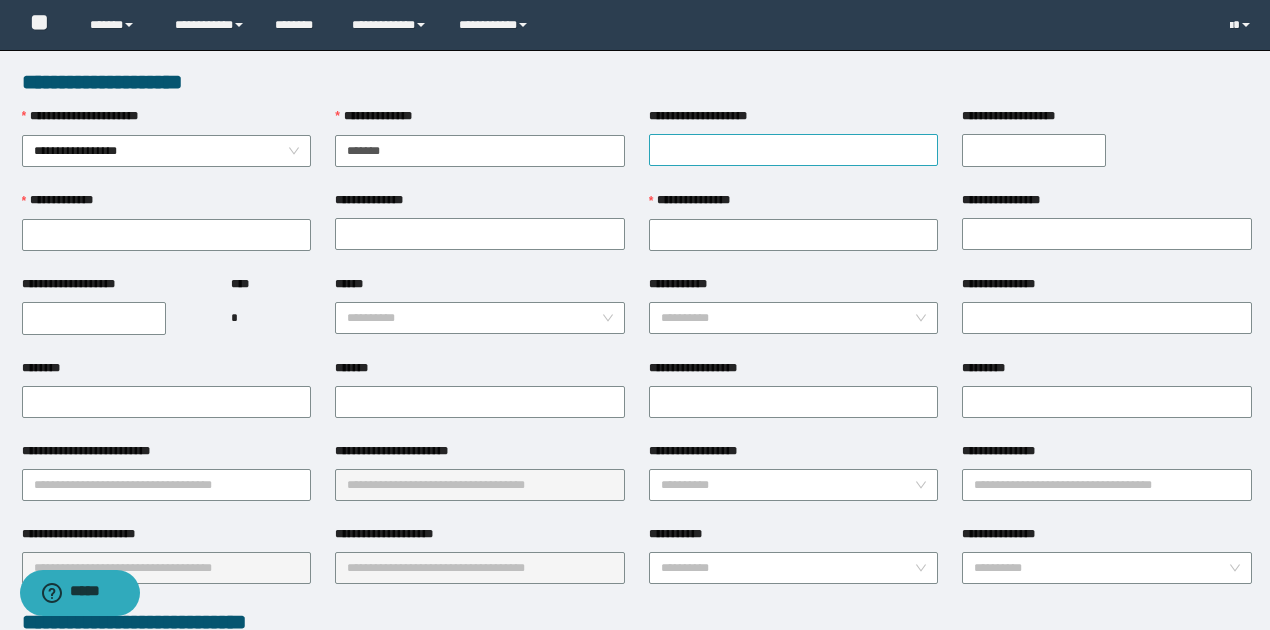 type on "*******" 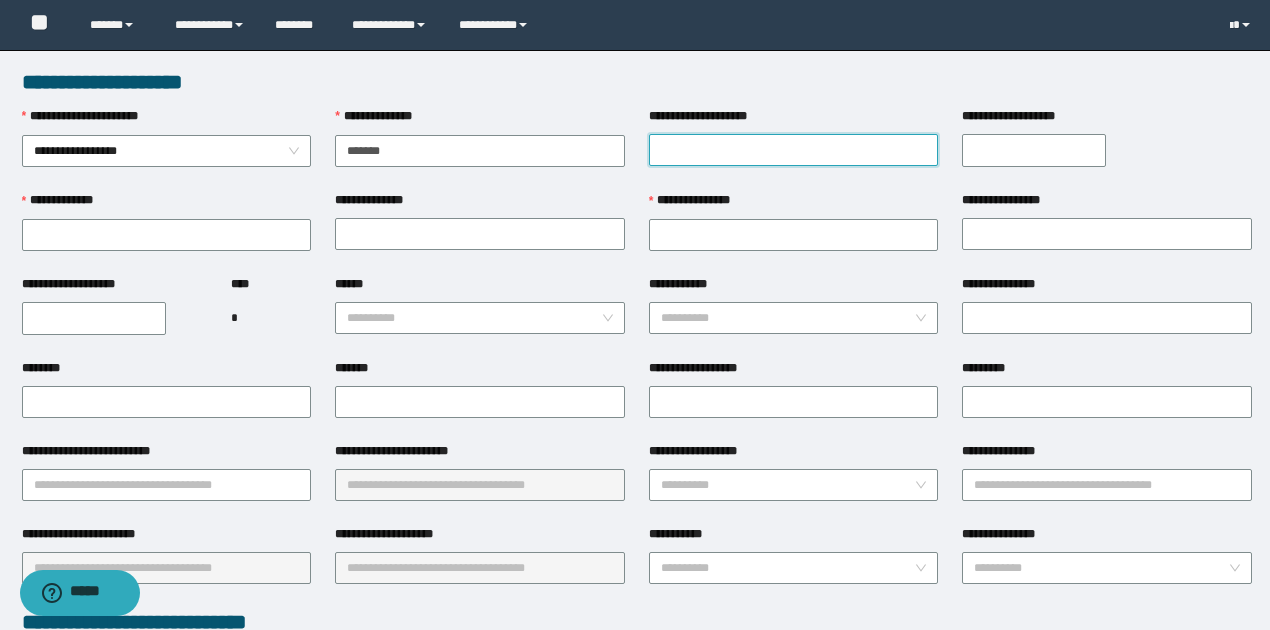 click on "**********" at bounding box center (794, 150) 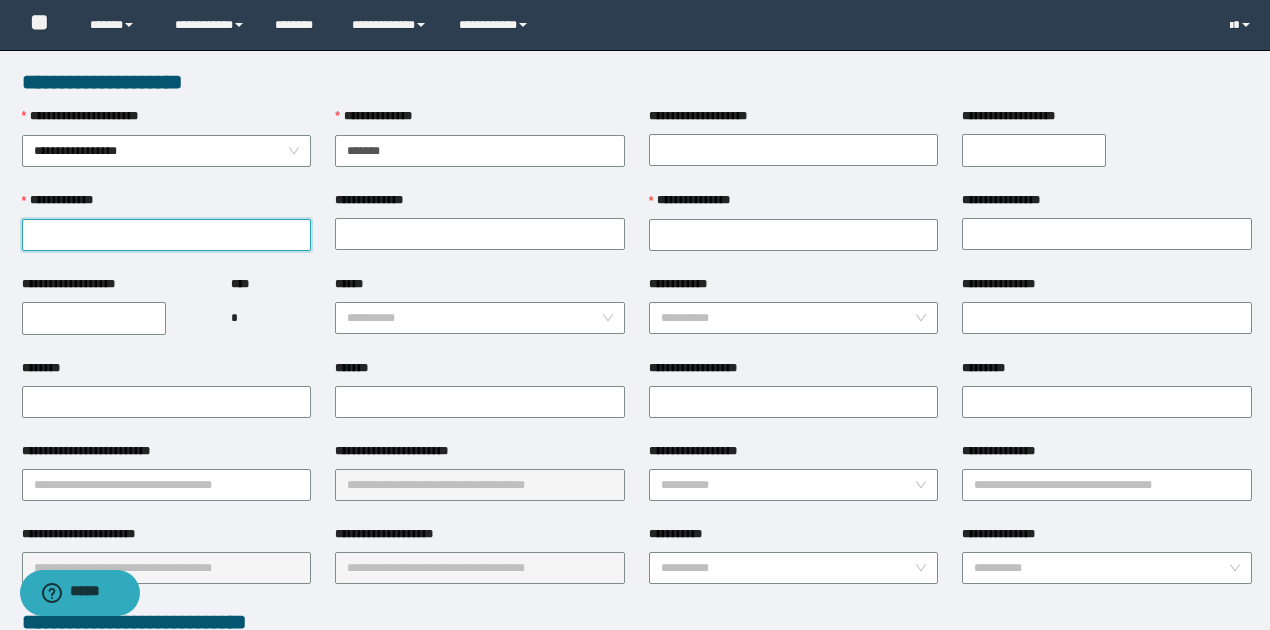 click on "**********" at bounding box center (167, 235) 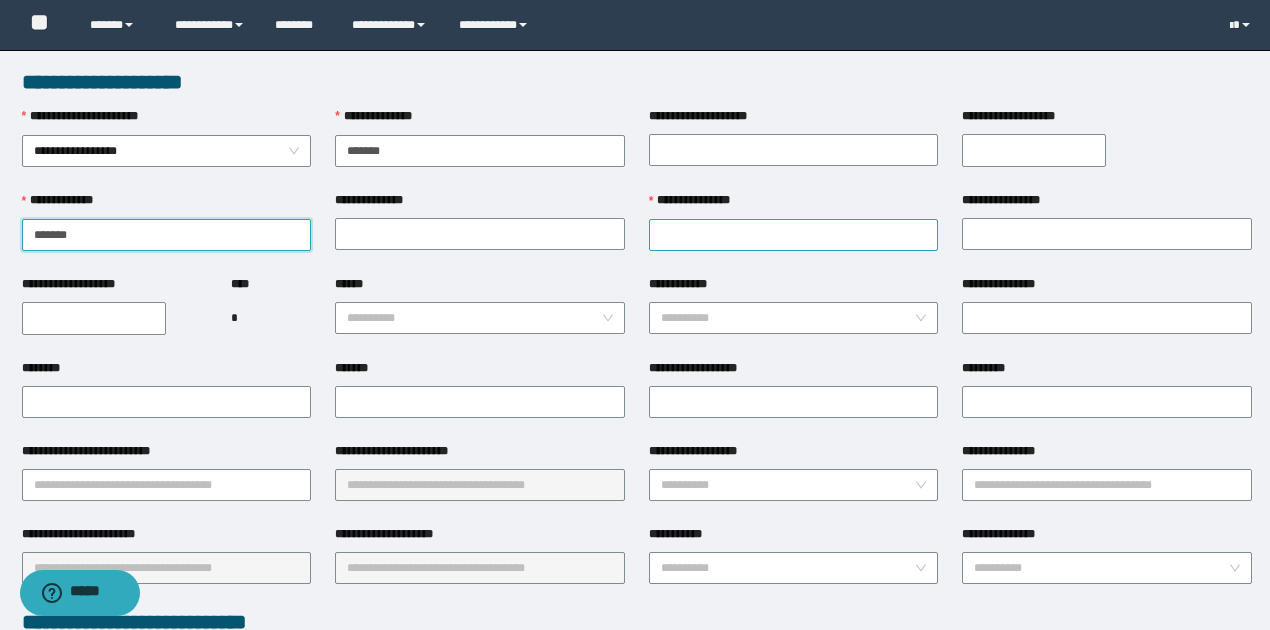 type on "*******" 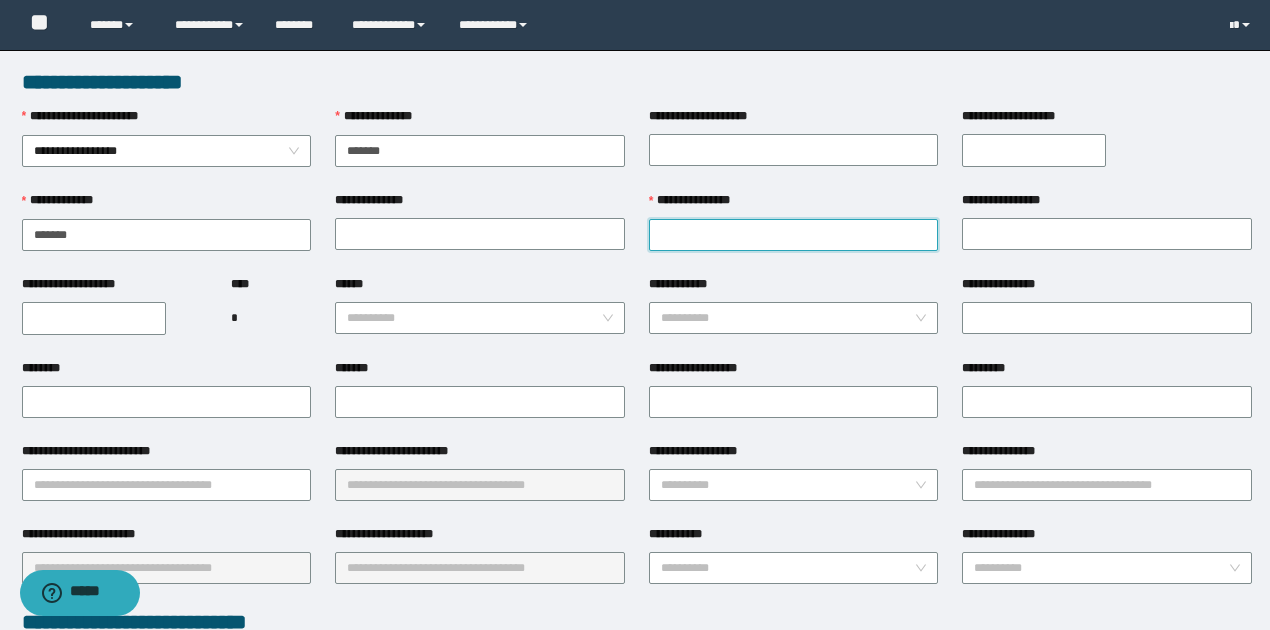 click on "**********" at bounding box center [794, 235] 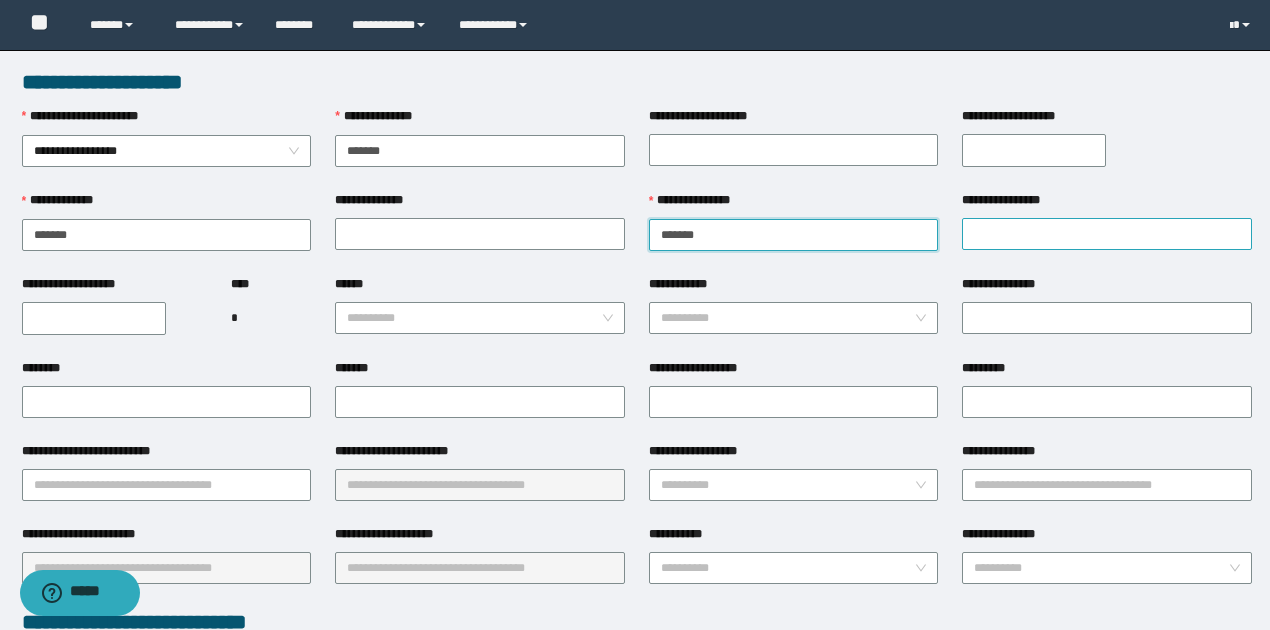 type on "*******" 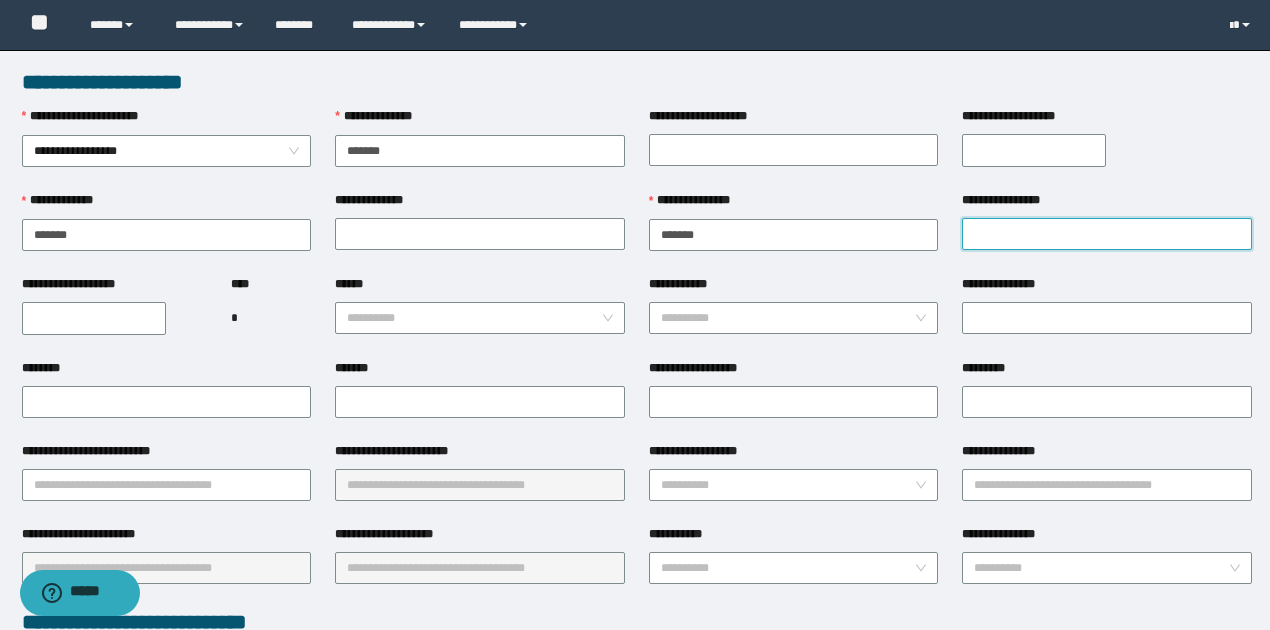 click on "**********" at bounding box center (1107, 234) 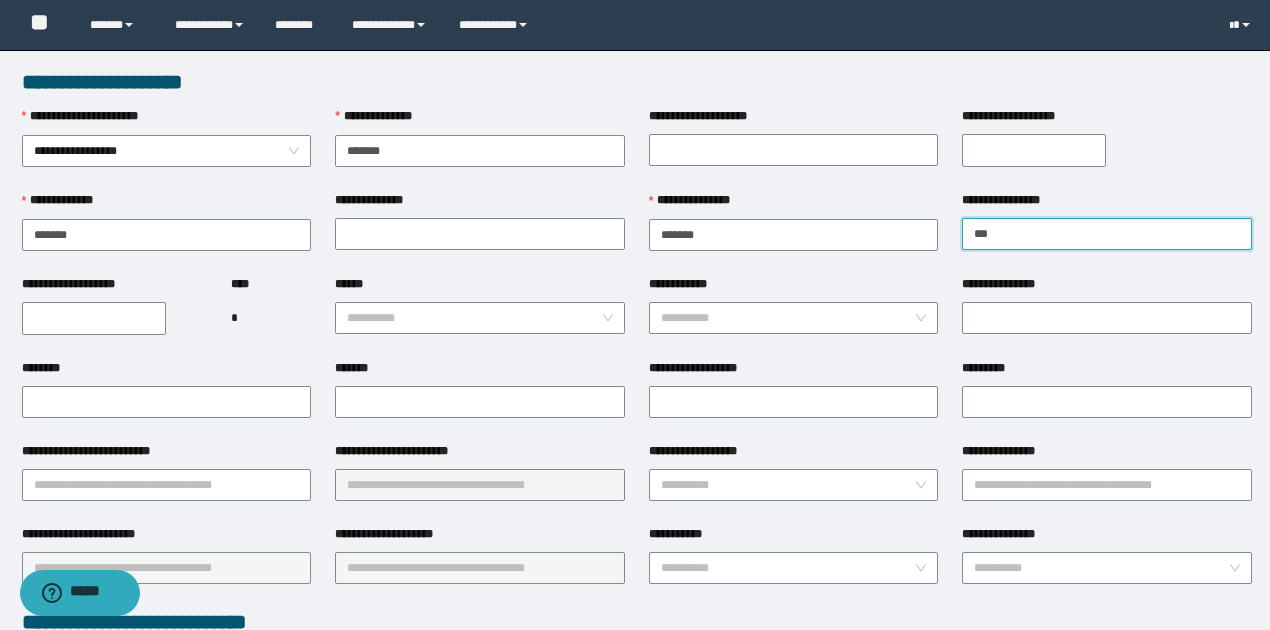 type on "********" 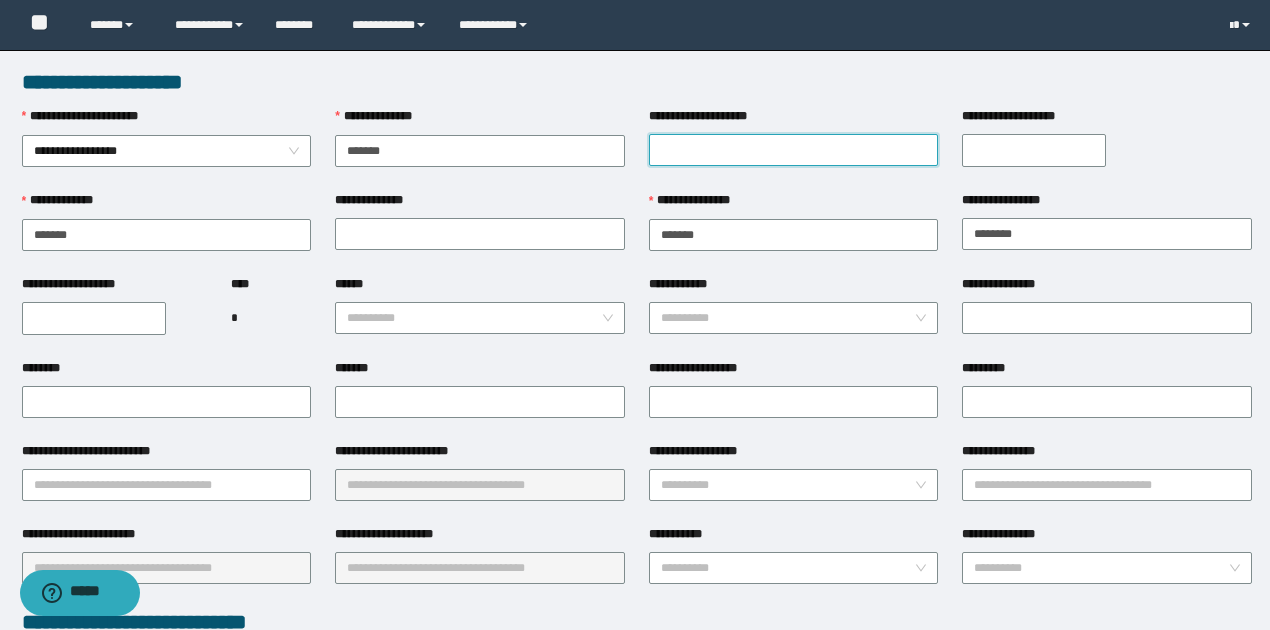 click on "**********" at bounding box center [794, 150] 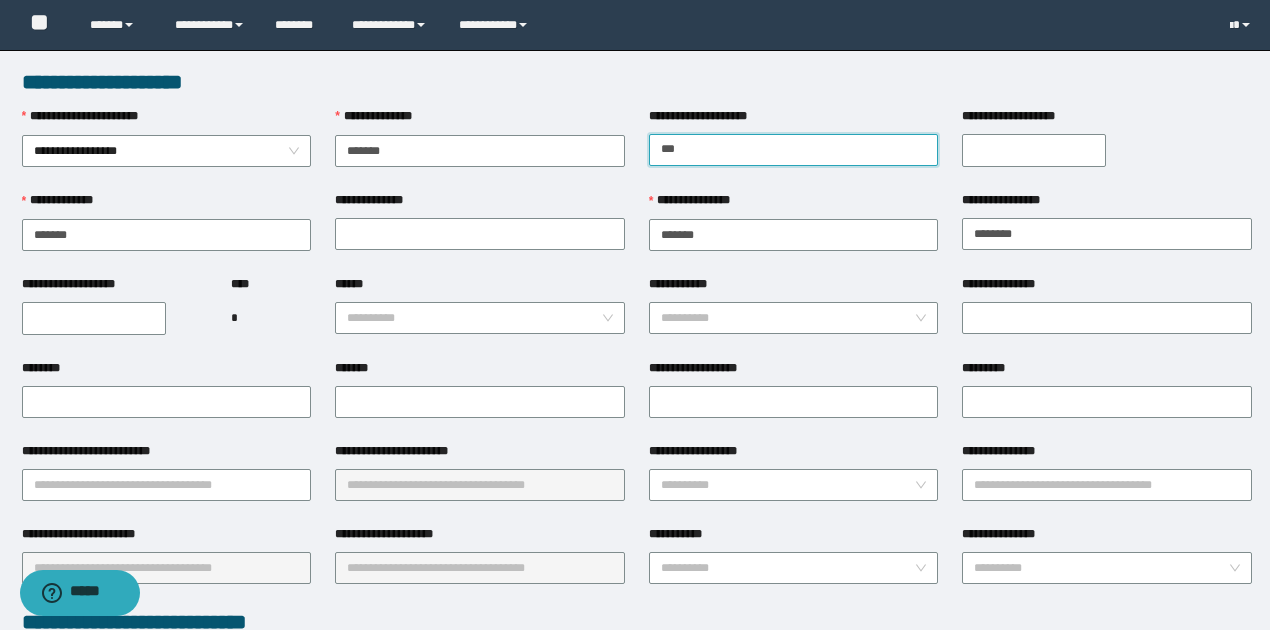 type on "******" 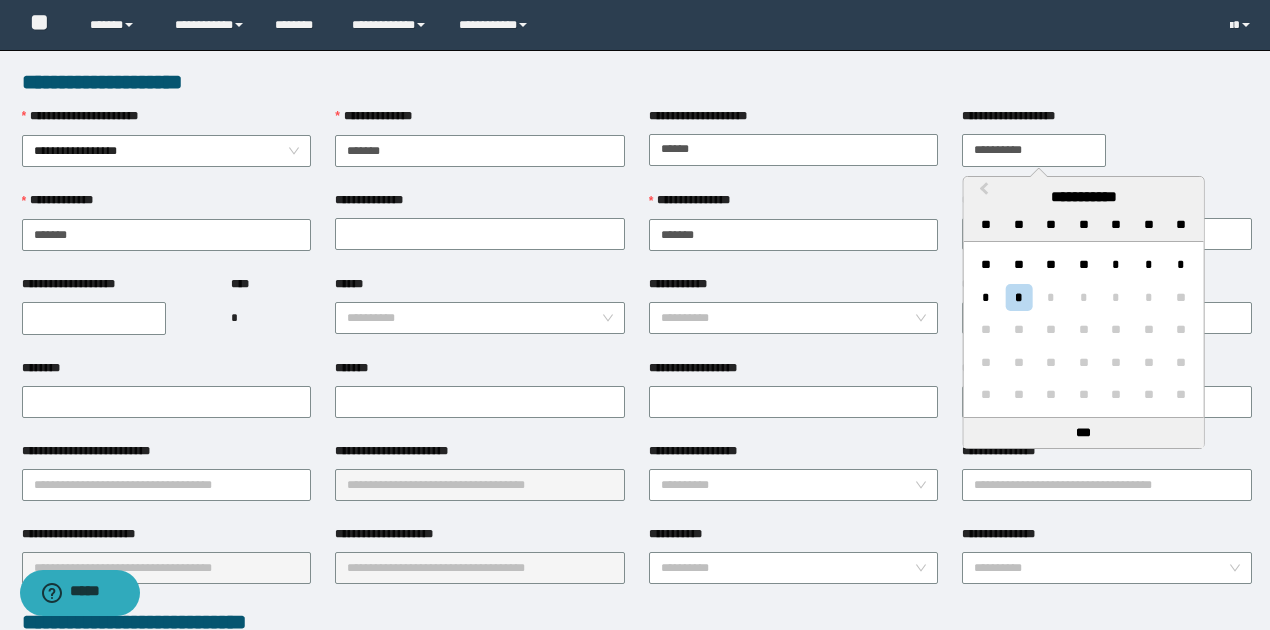 click on "**********" at bounding box center (1034, 150) 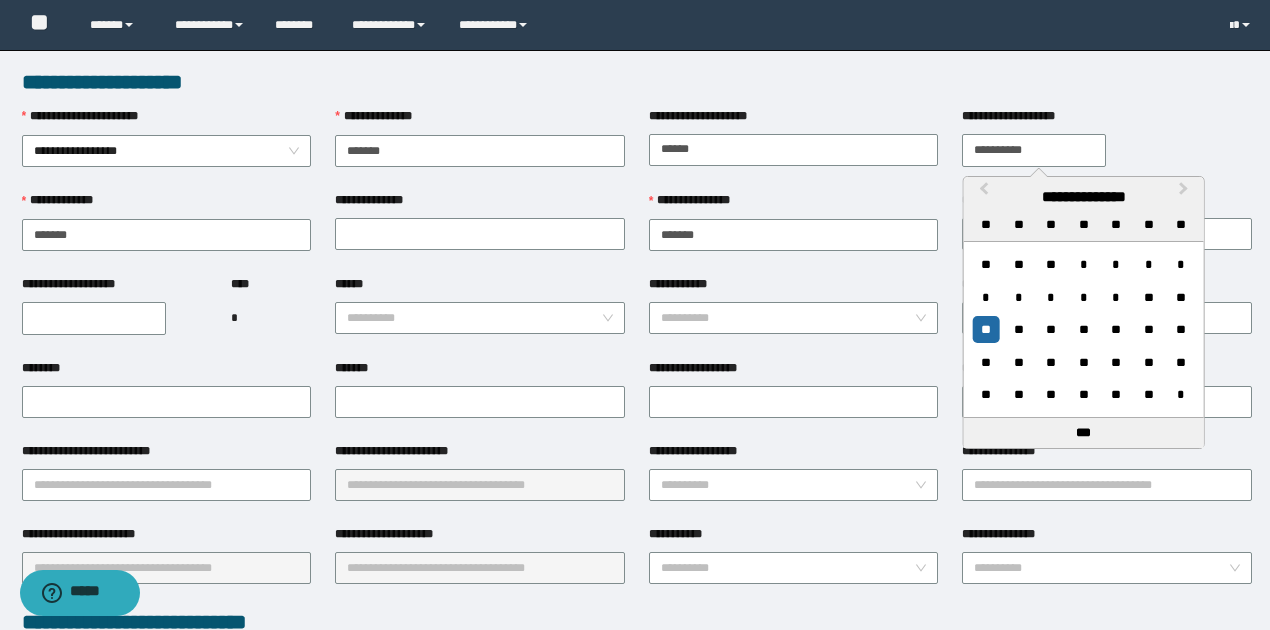 type on "**********" 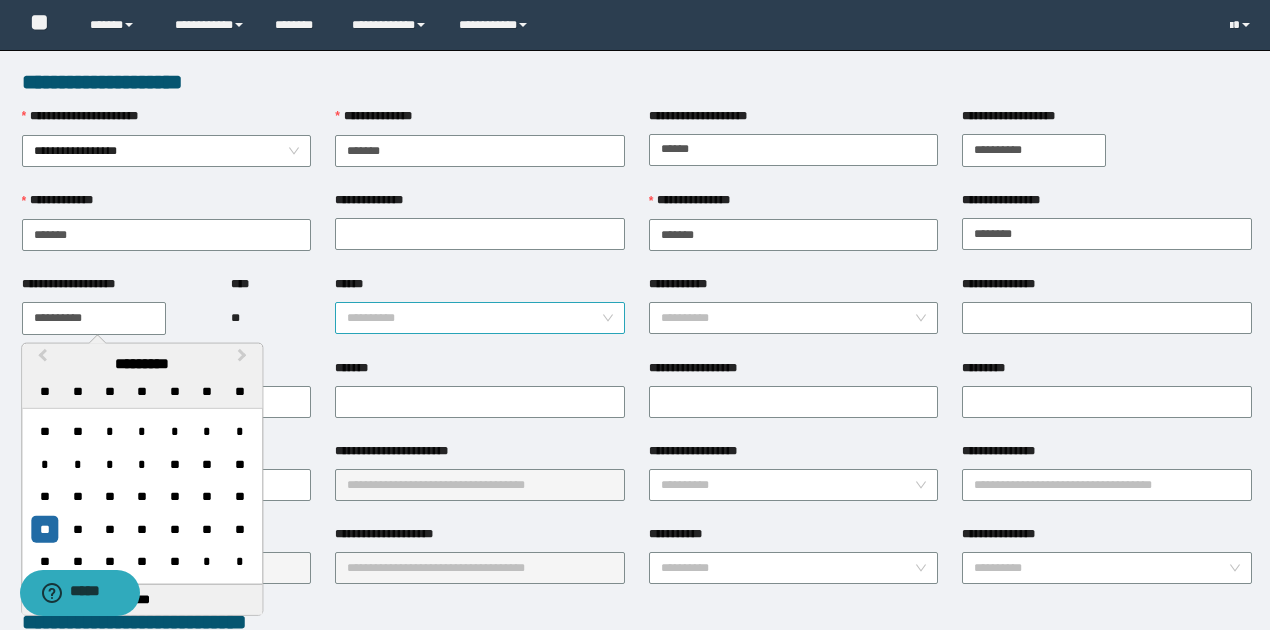 type on "**********" 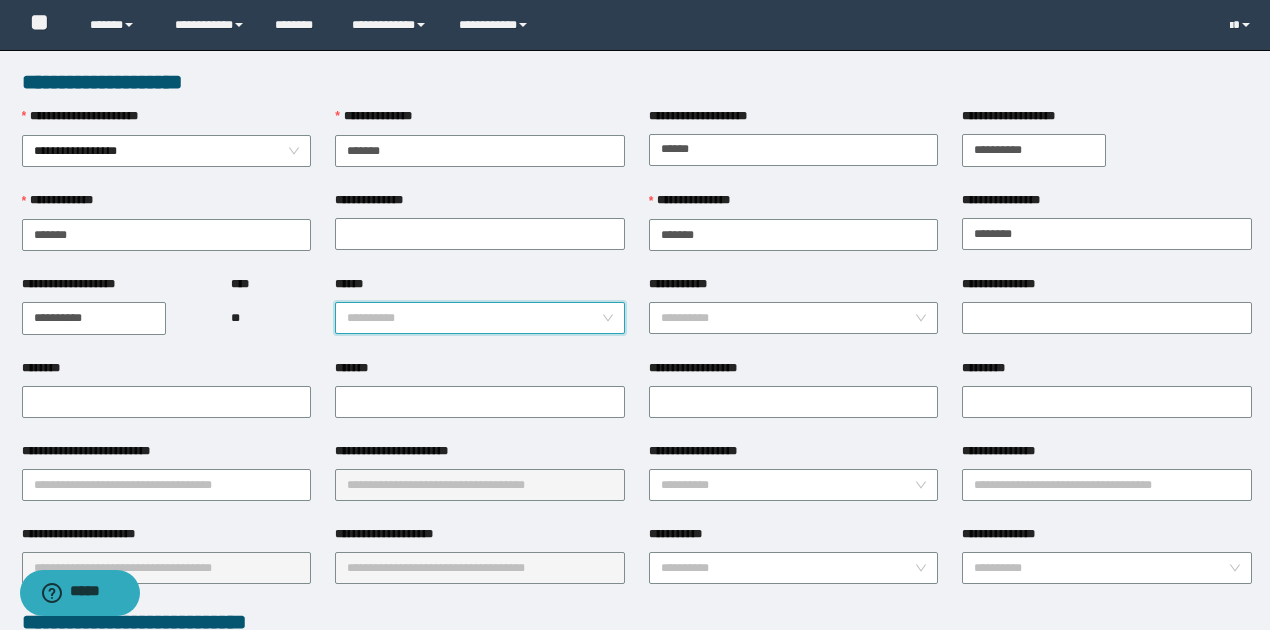 click on "******" at bounding box center [474, 318] 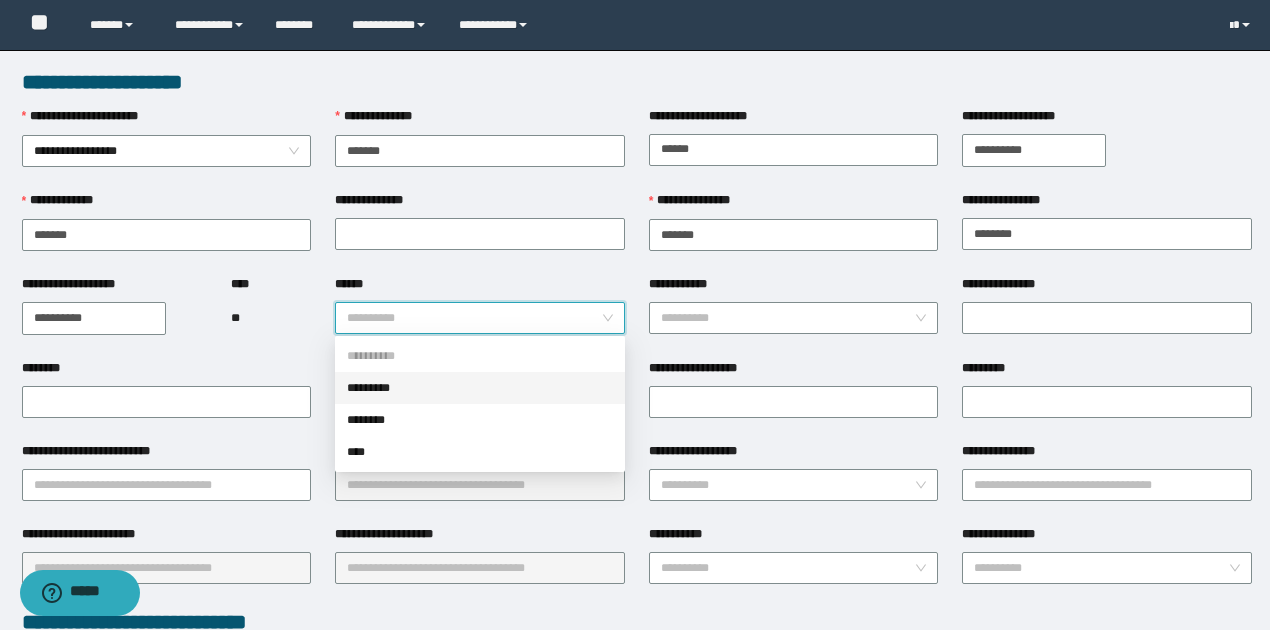 click on "*********" at bounding box center [480, 388] 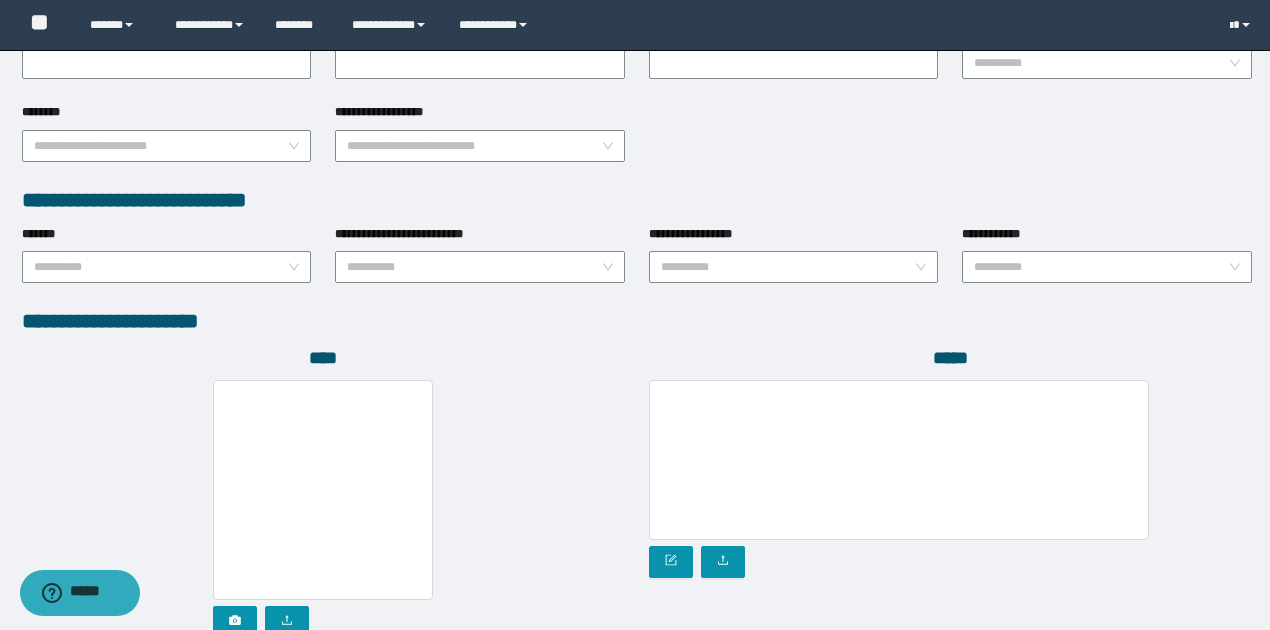 scroll, scrollTop: 1072, scrollLeft: 0, axis: vertical 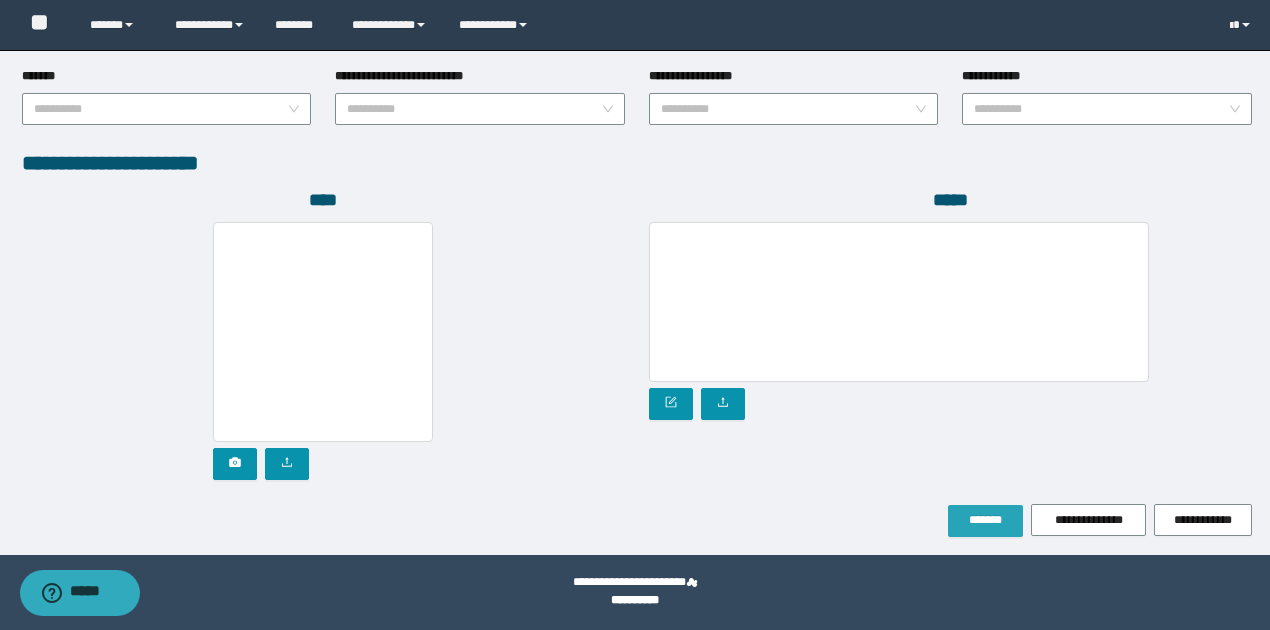 click on "*******" at bounding box center (985, 520) 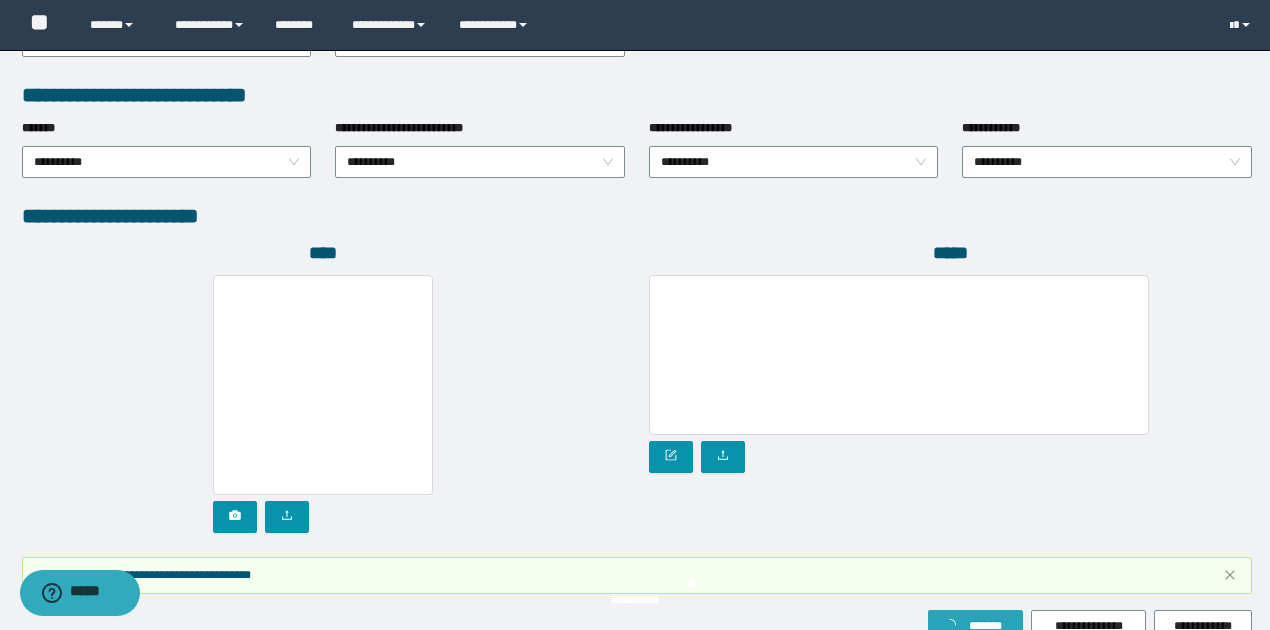 scroll, scrollTop: 1124, scrollLeft: 0, axis: vertical 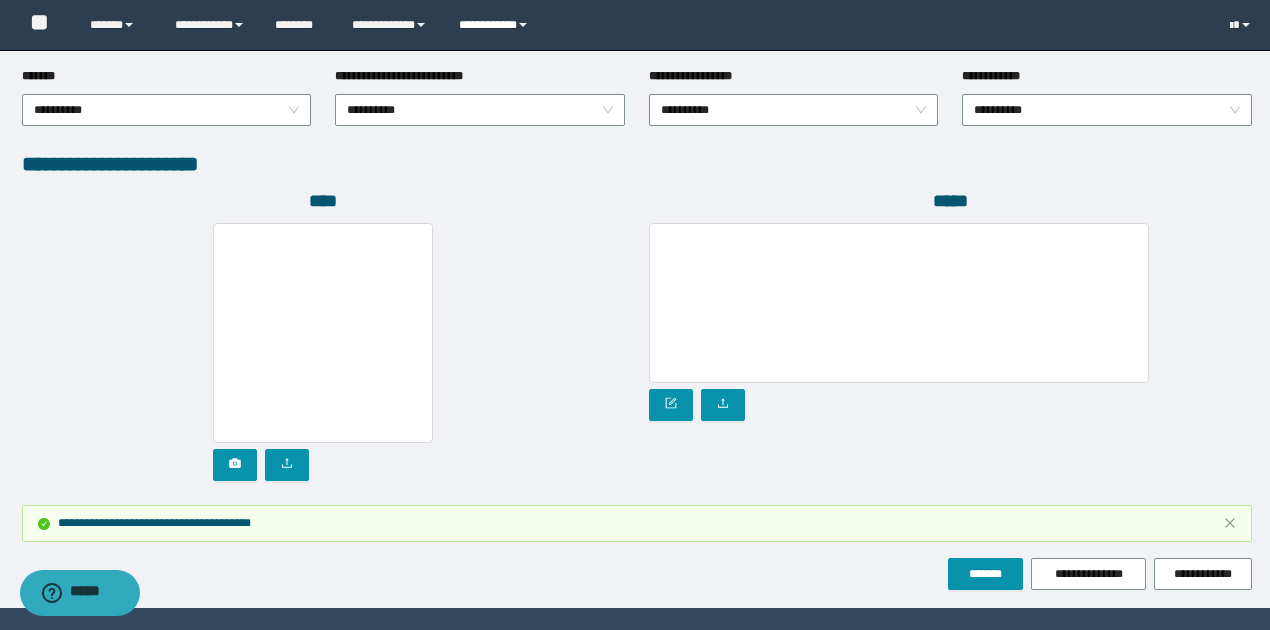 click at bounding box center (523, 25) 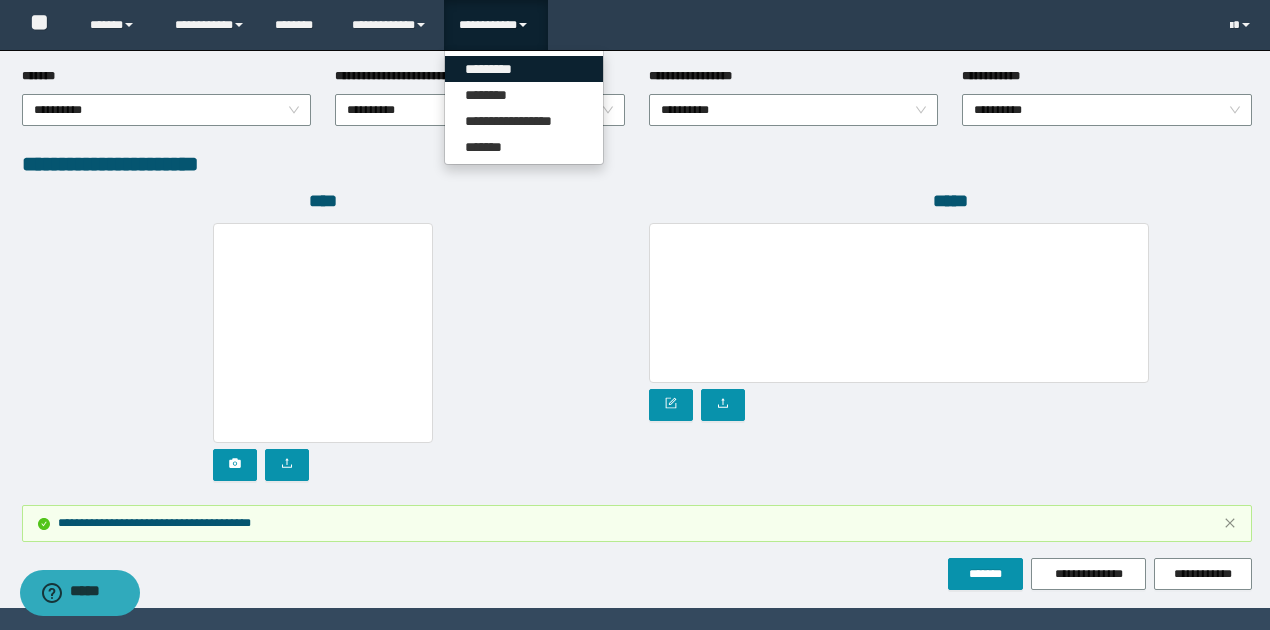 click on "*********" at bounding box center (524, 69) 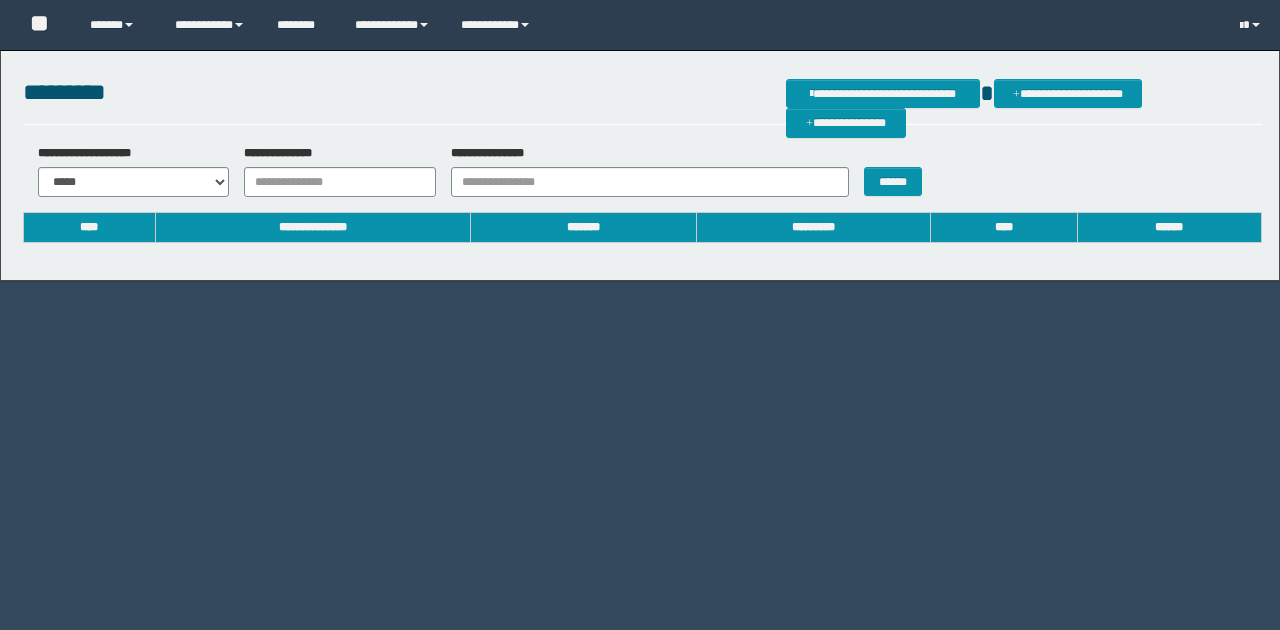 scroll, scrollTop: 0, scrollLeft: 0, axis: both 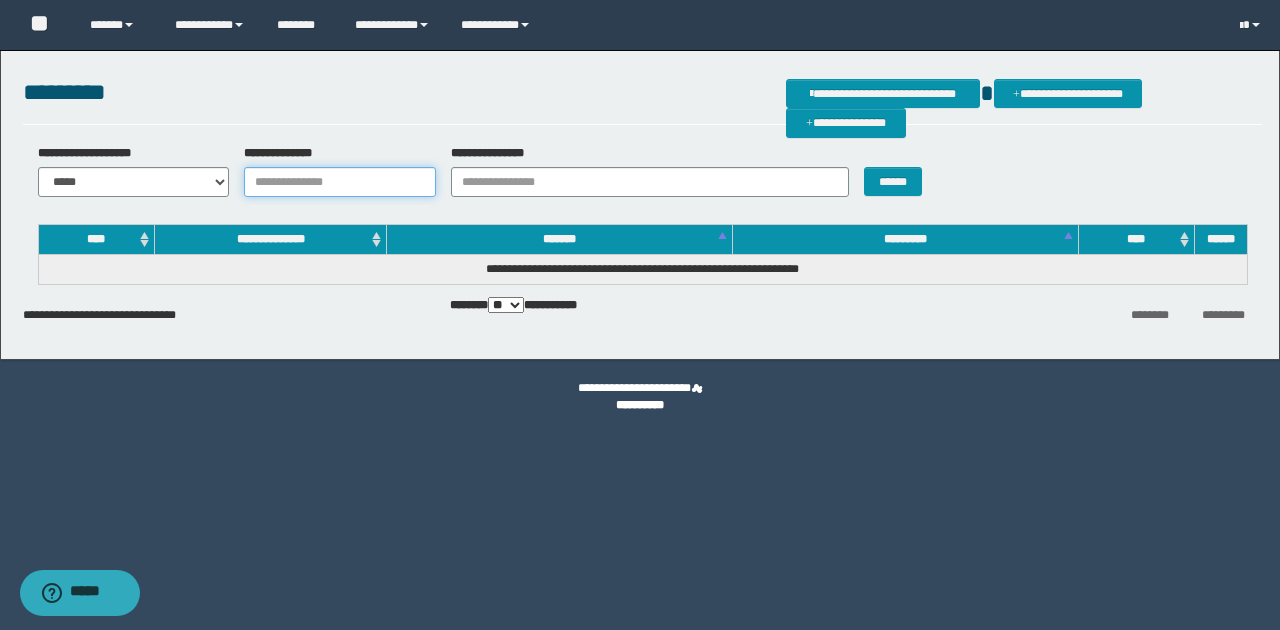 click on "**********" at bounding box center [340, 182] 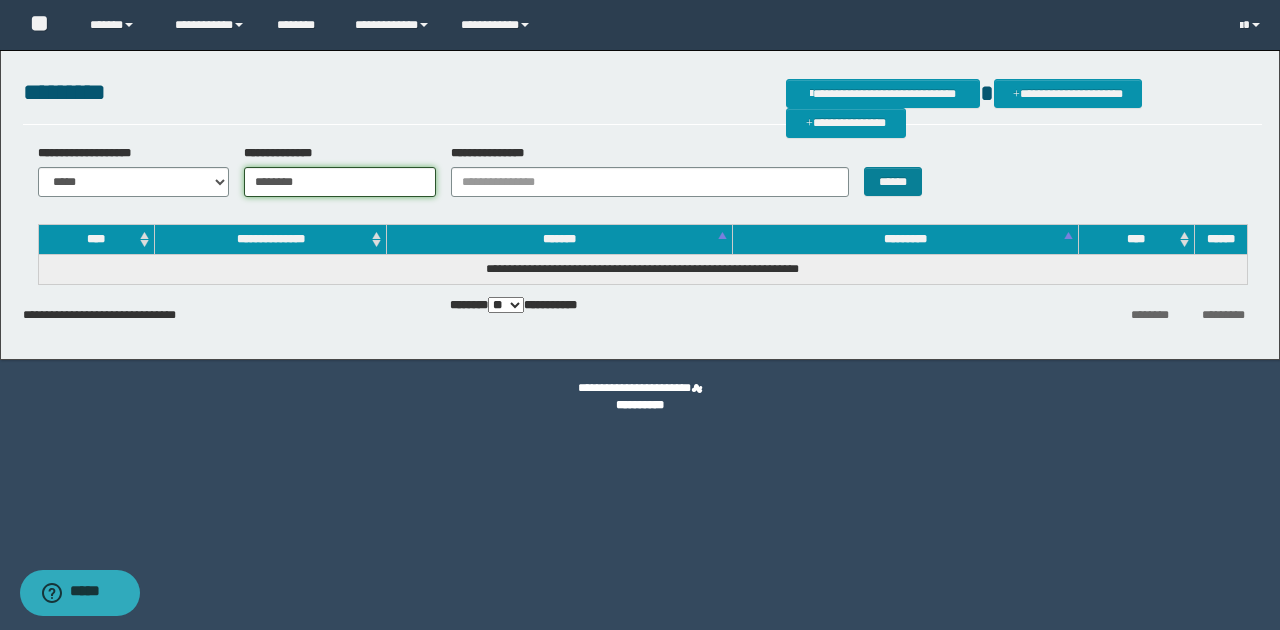type on "********" 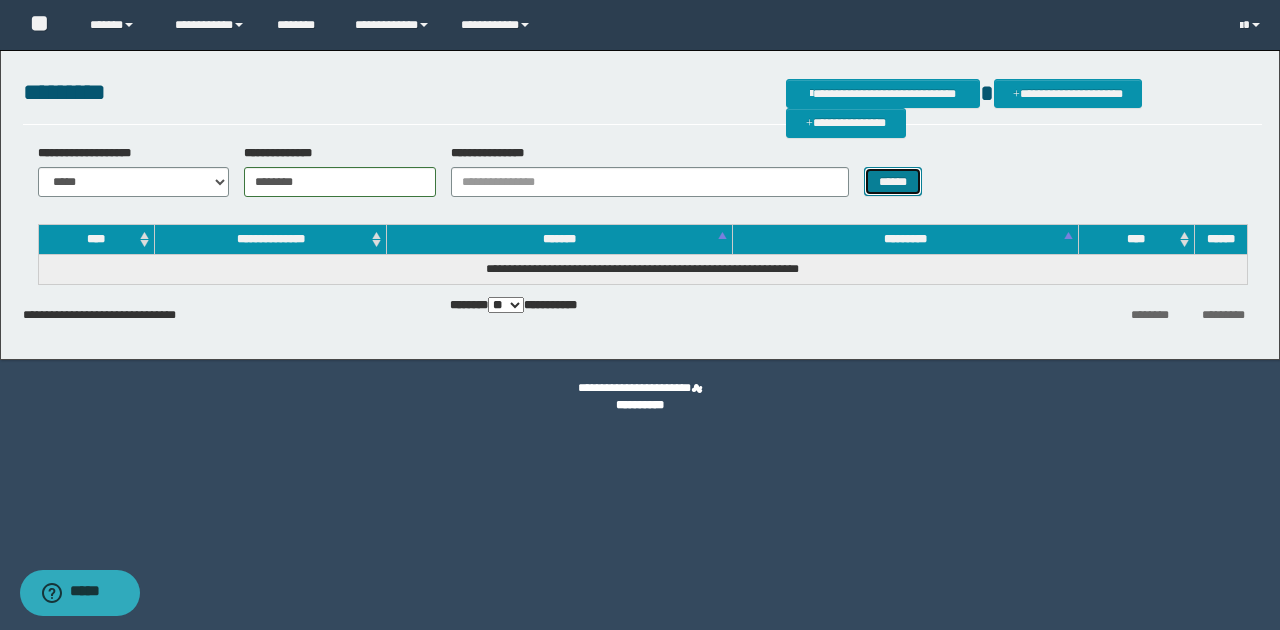 click on "******" at bounding box center [893, 181] 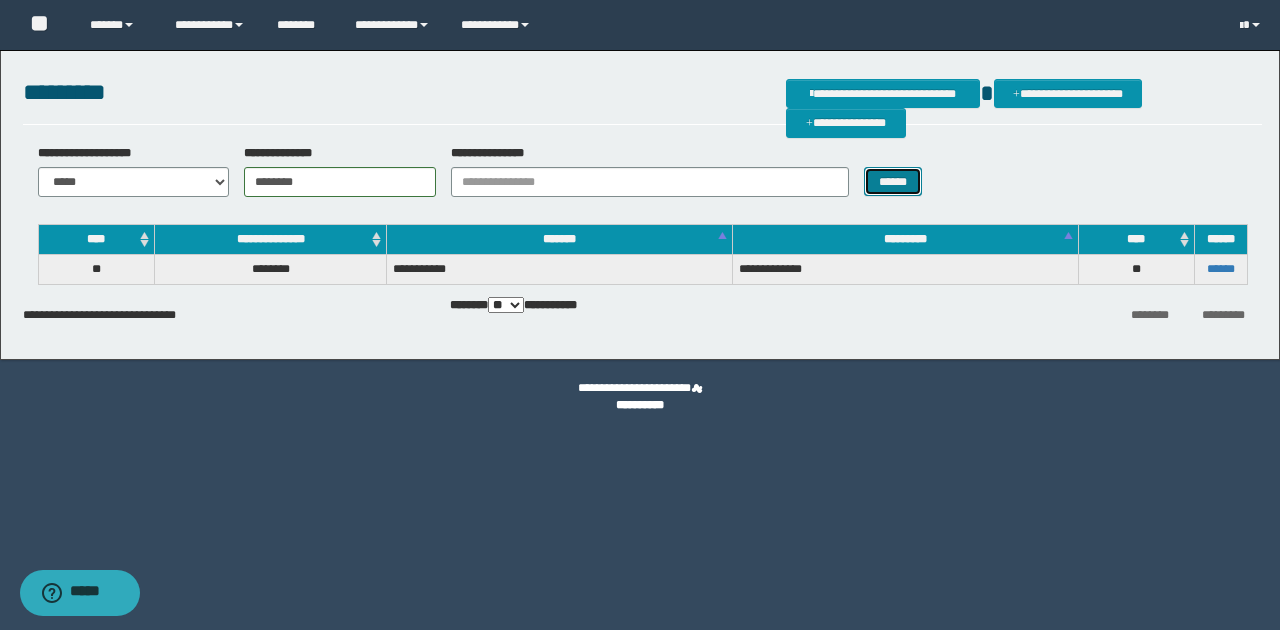click on "******" at bounding box center [893, 181] 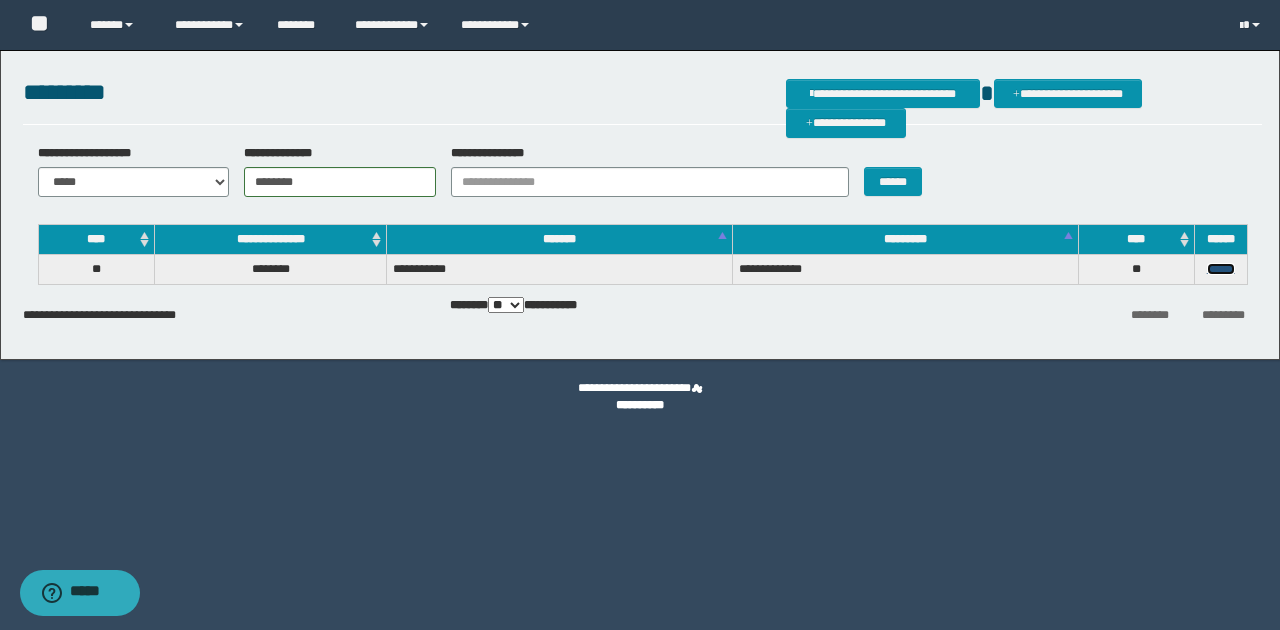 click on "******" at bounding box center (1221, 269) 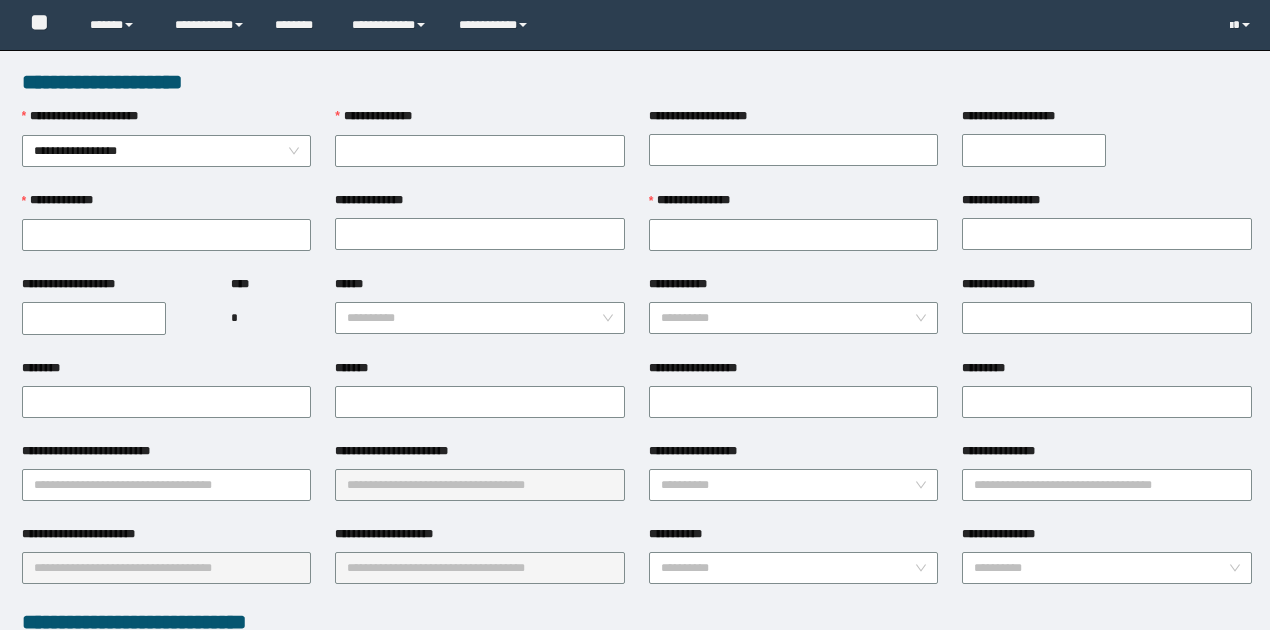 scroll, scrollTop: 0, scrollLeft: 0, axis: both 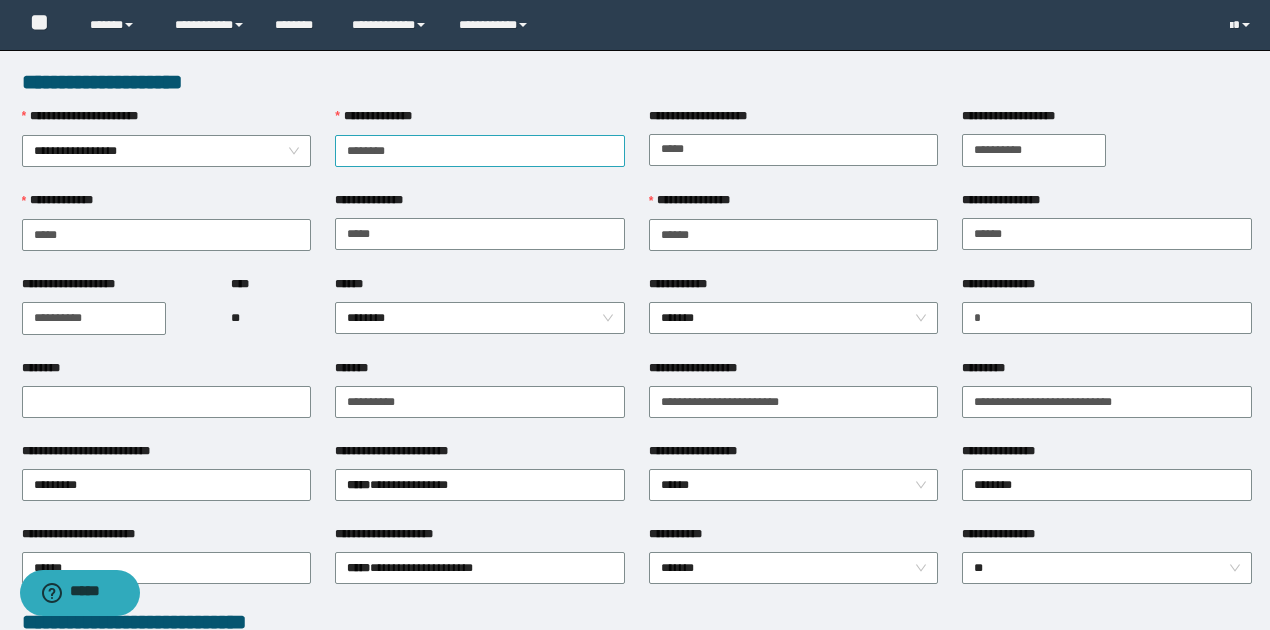 drag, startPoint x: 412, startPoint y: 150, endPoint x: 342, endPoint y: 142, distance: 70.45566 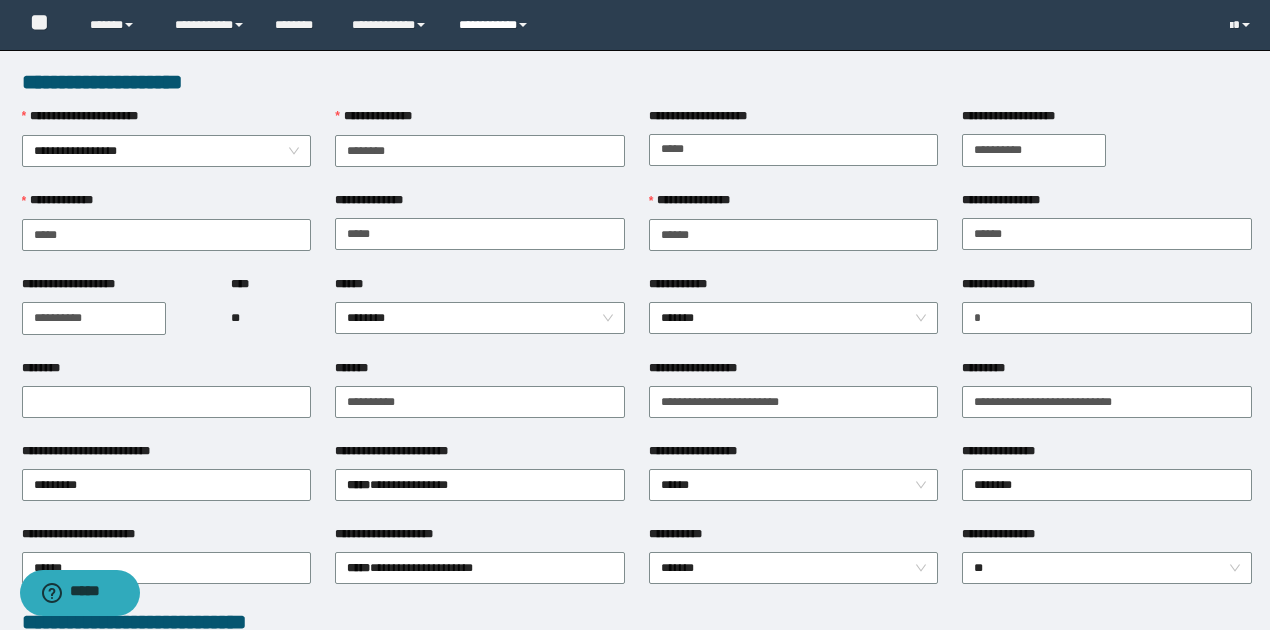 click on "**********" at bounding box center (496, 25) 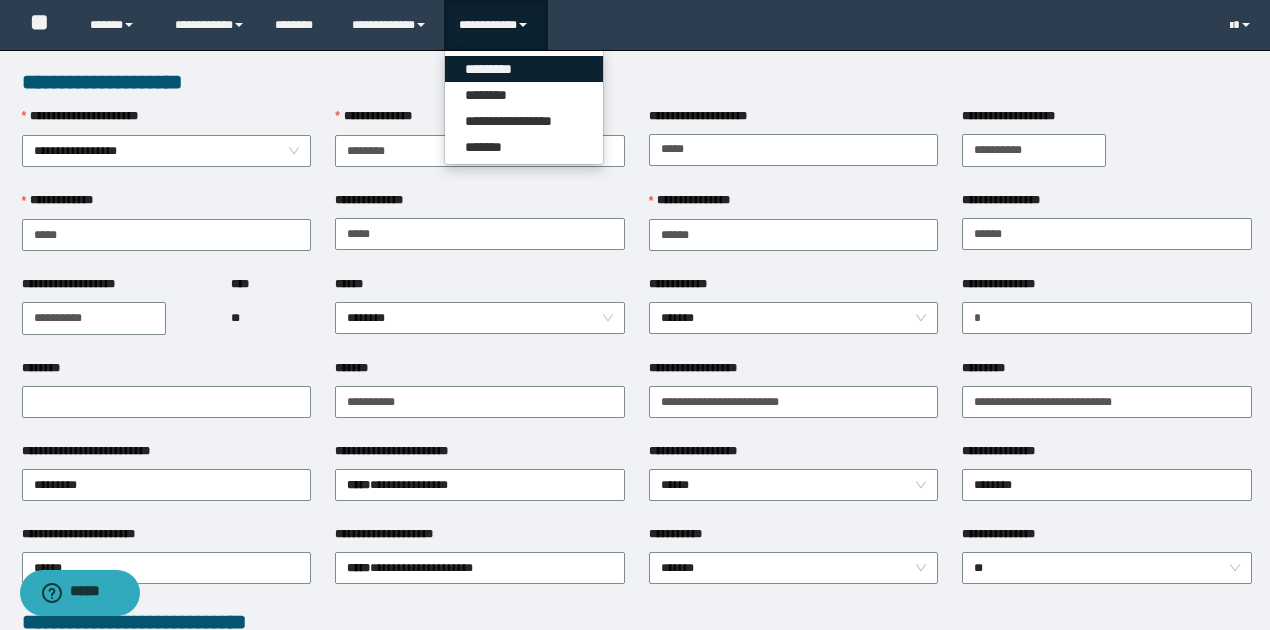 click on "*********" at bounding box center [524, 69] 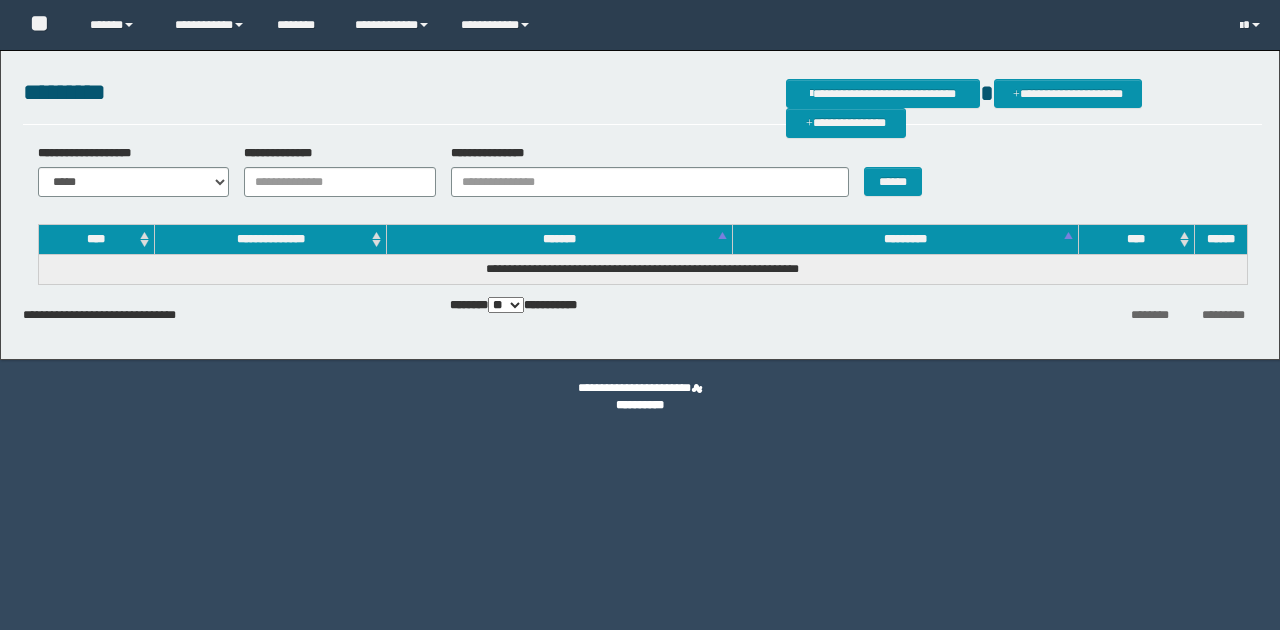 scroll, scrollTop: 0, scrollLeft: 0, axis: both 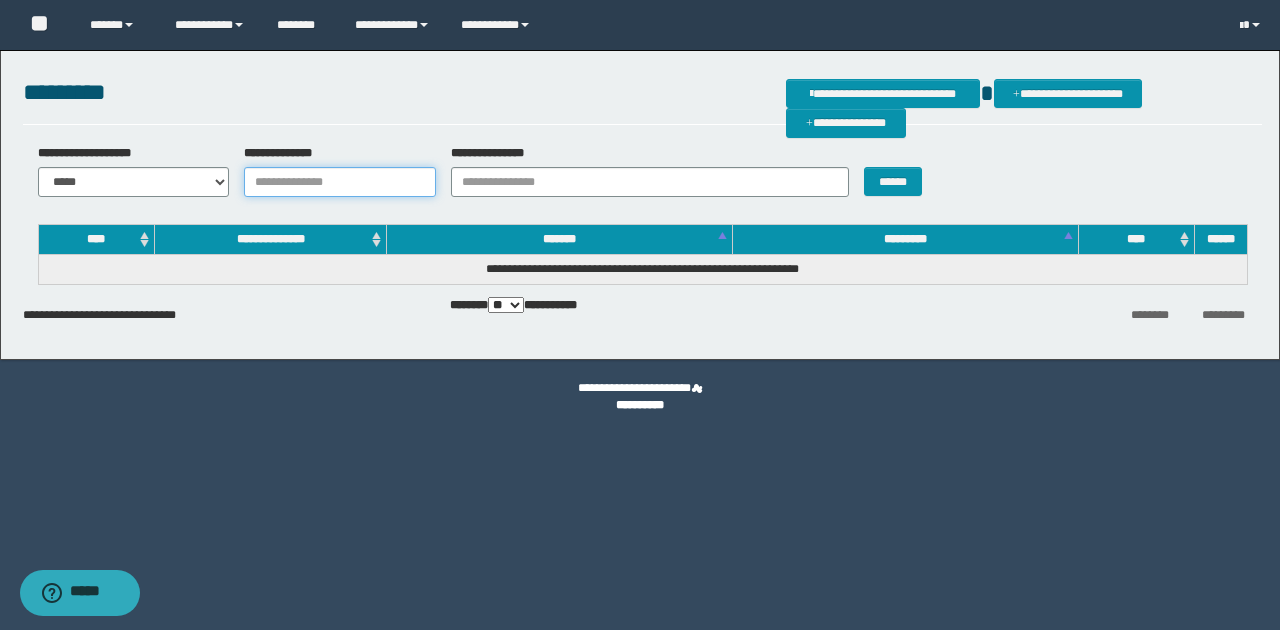 click on "**********" at bounding box center [340, 182] 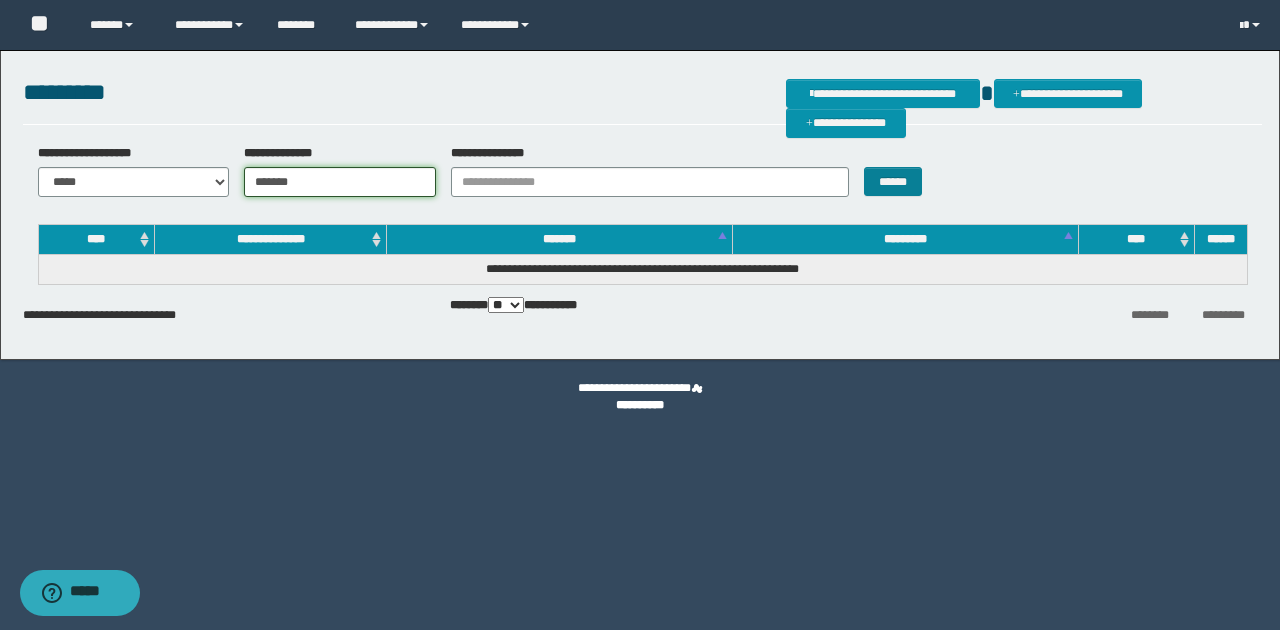 type on "*******" 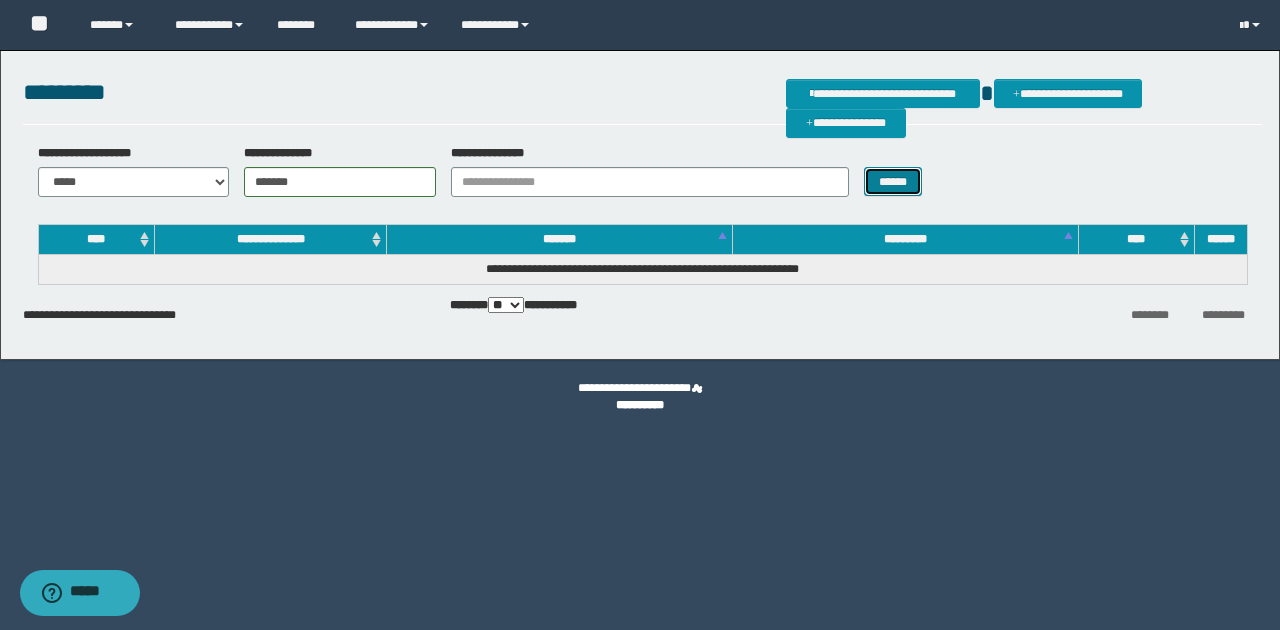 click on "******" at bounding box center [893, 181] 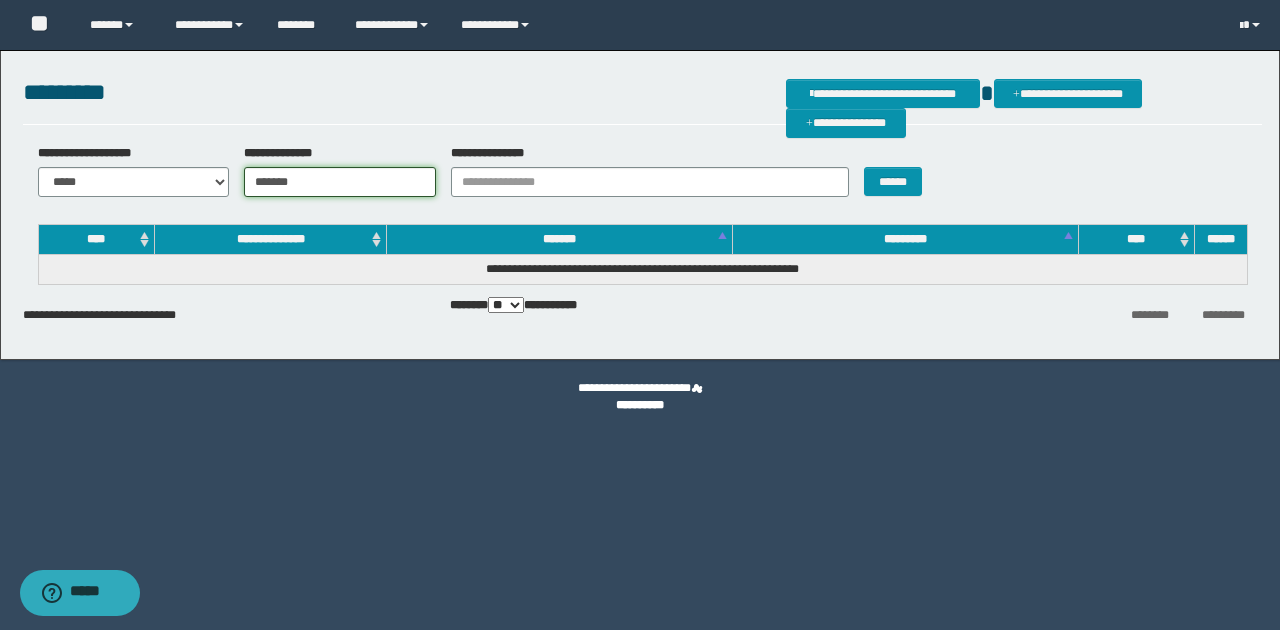drag, startPoint x: 314, startPoint y: 187, endPoint x: 199, endPoint y: 187, distance: 115 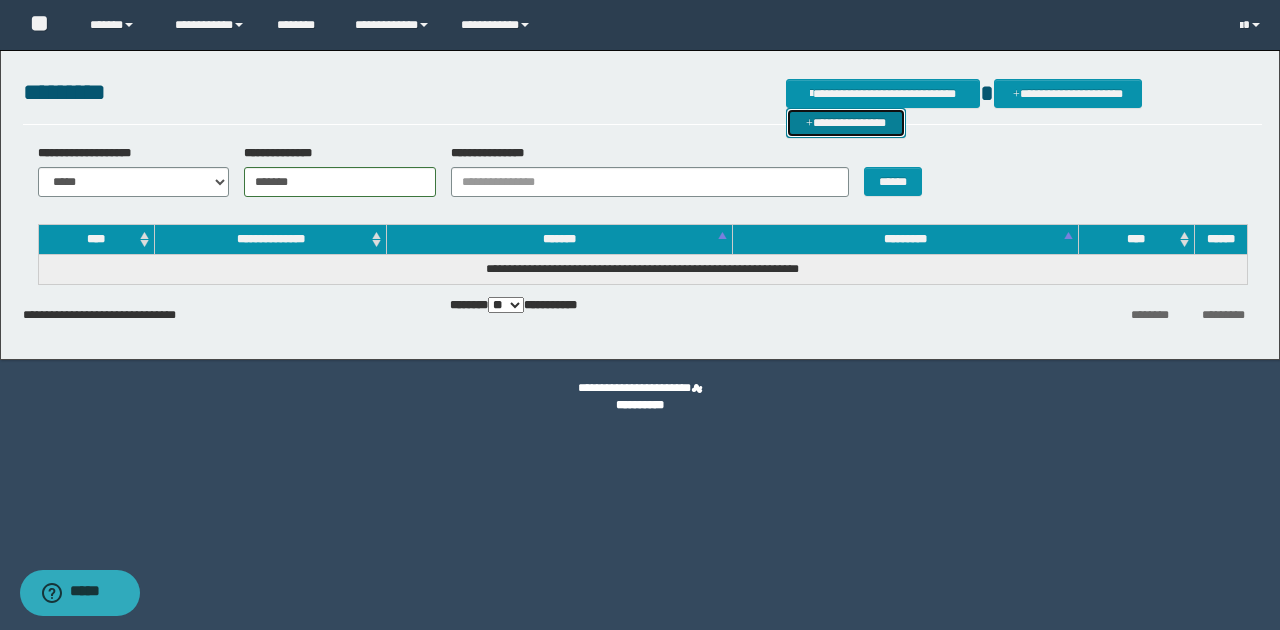 click on "**********" at bounding box center [846, 122] 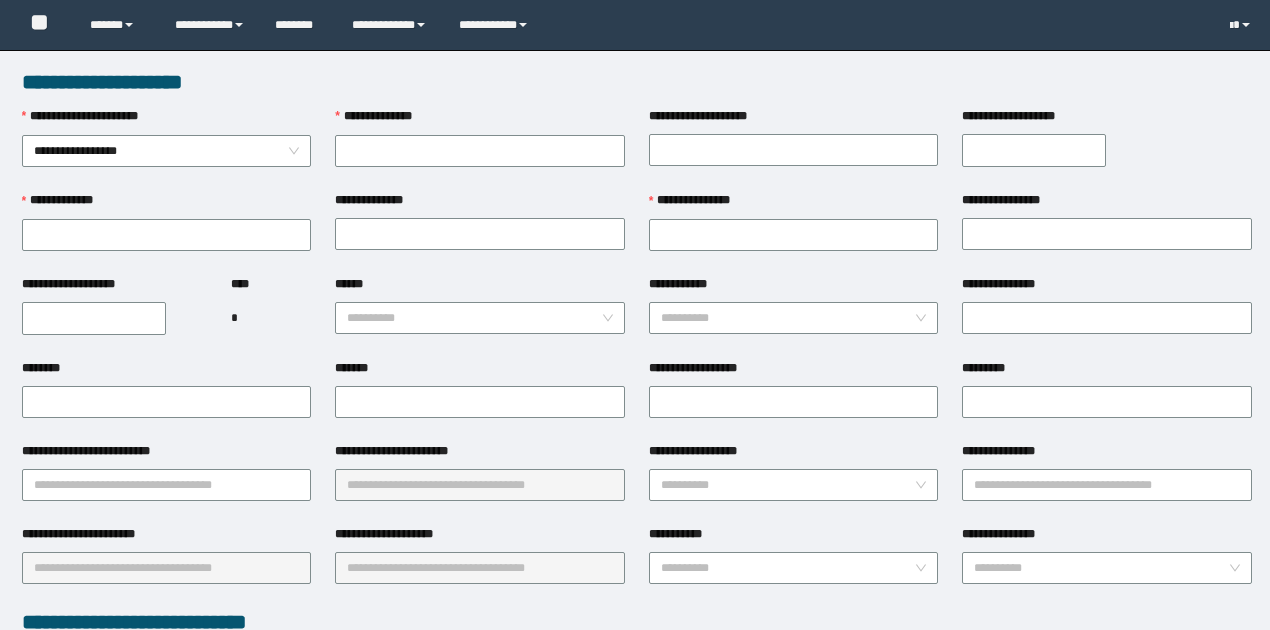 scroll, scrollTop: 0, scrollLeft: 0, axis: both 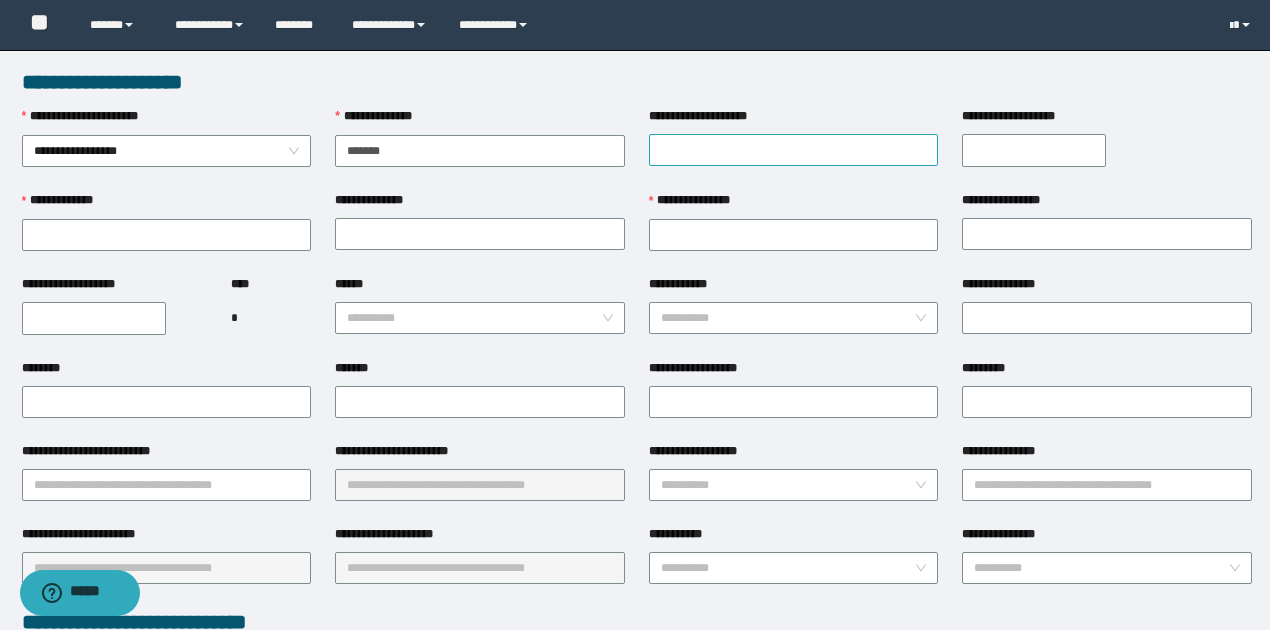 type on "*******" 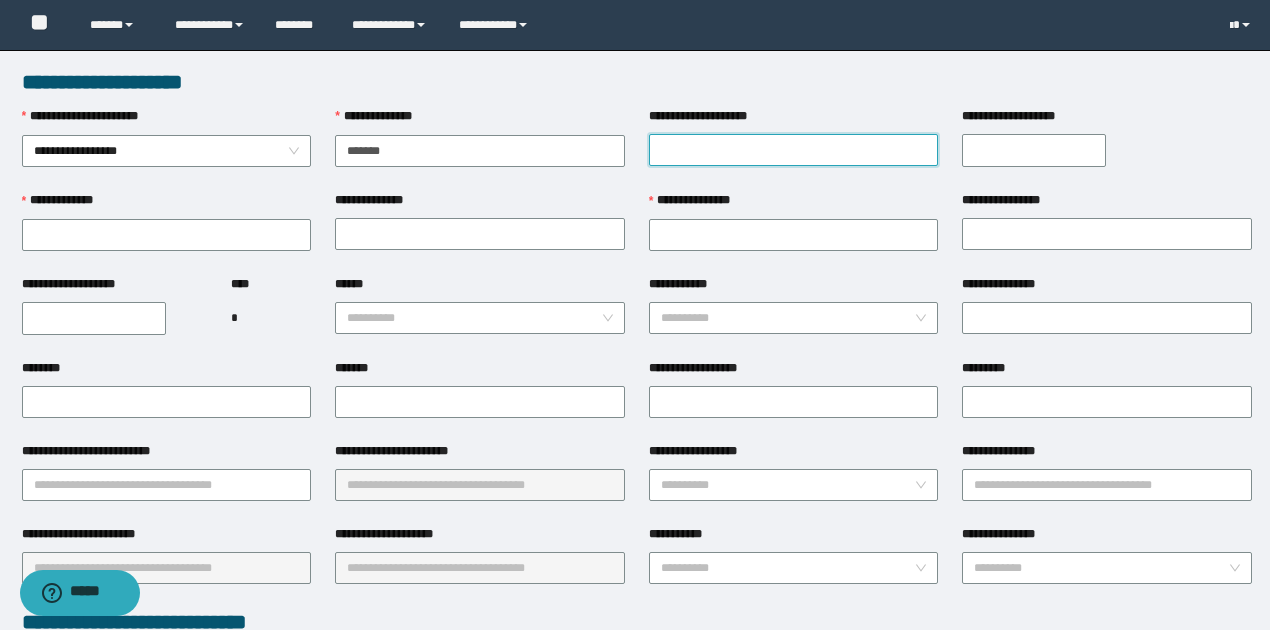 click on "**********" at bounding box center [794, 150] 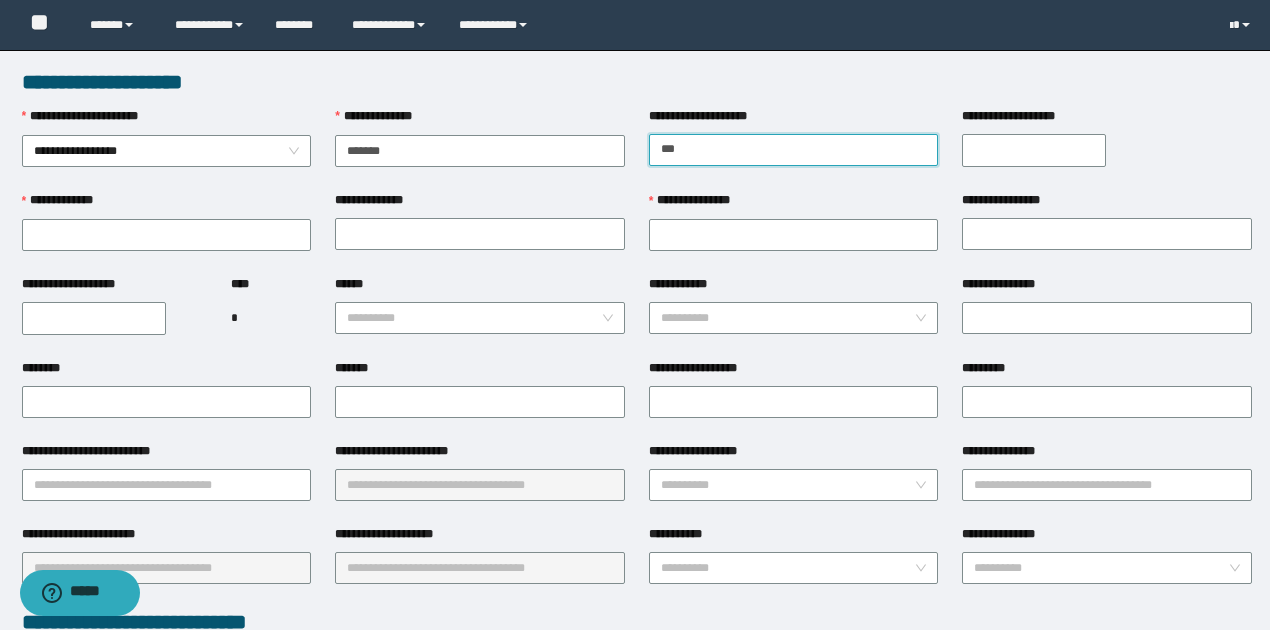 type on "********" 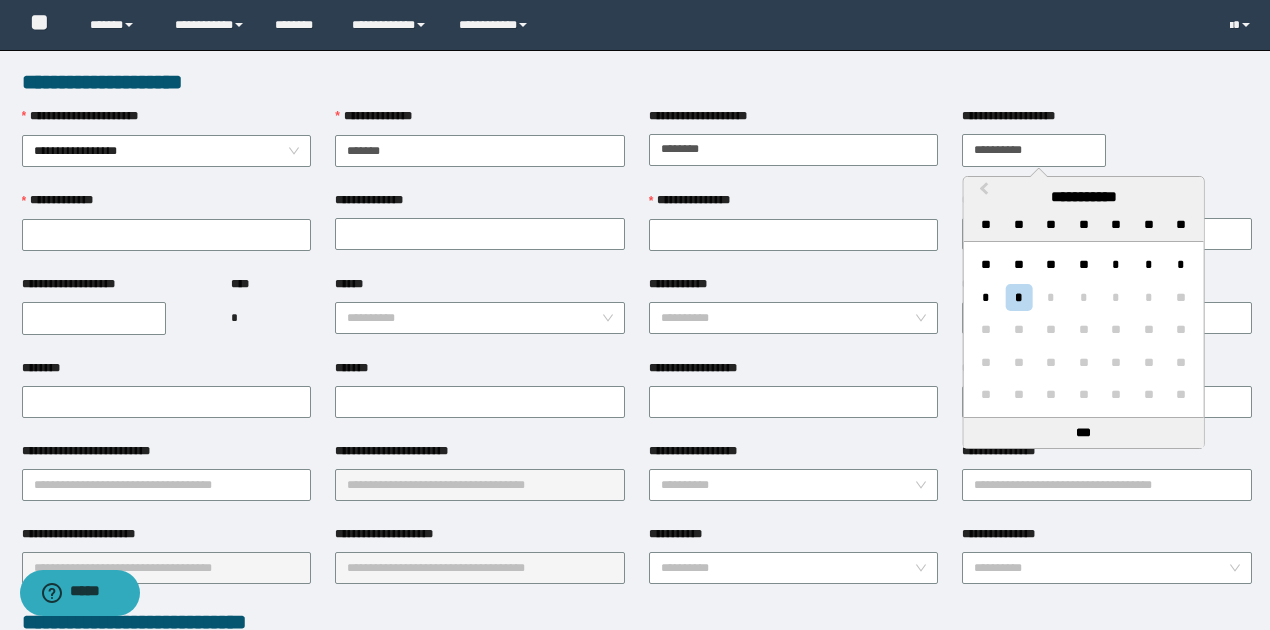 click on "**********" at bounding box center [1034, 150] 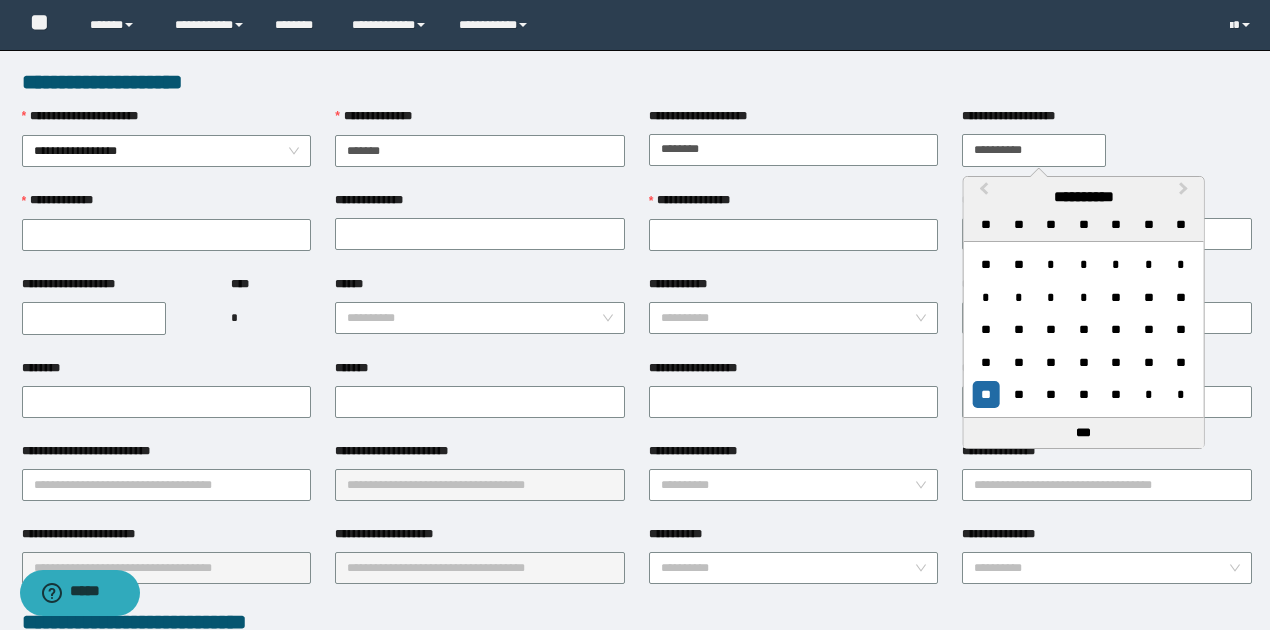 type on "**********" 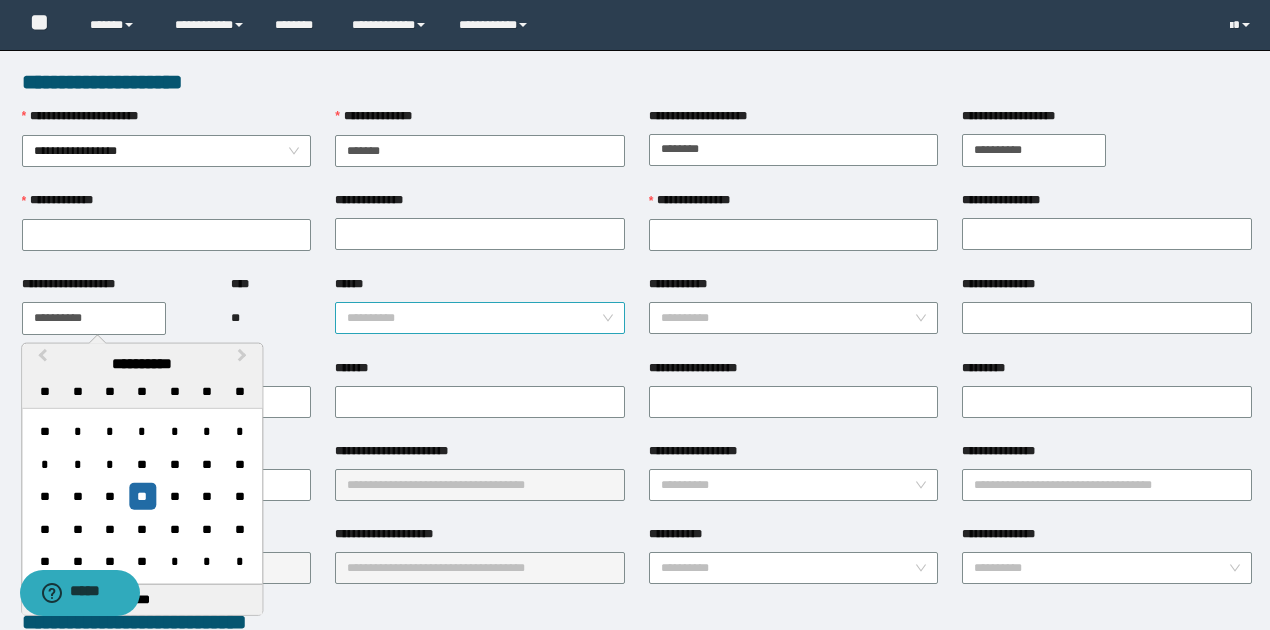 type on "**********" 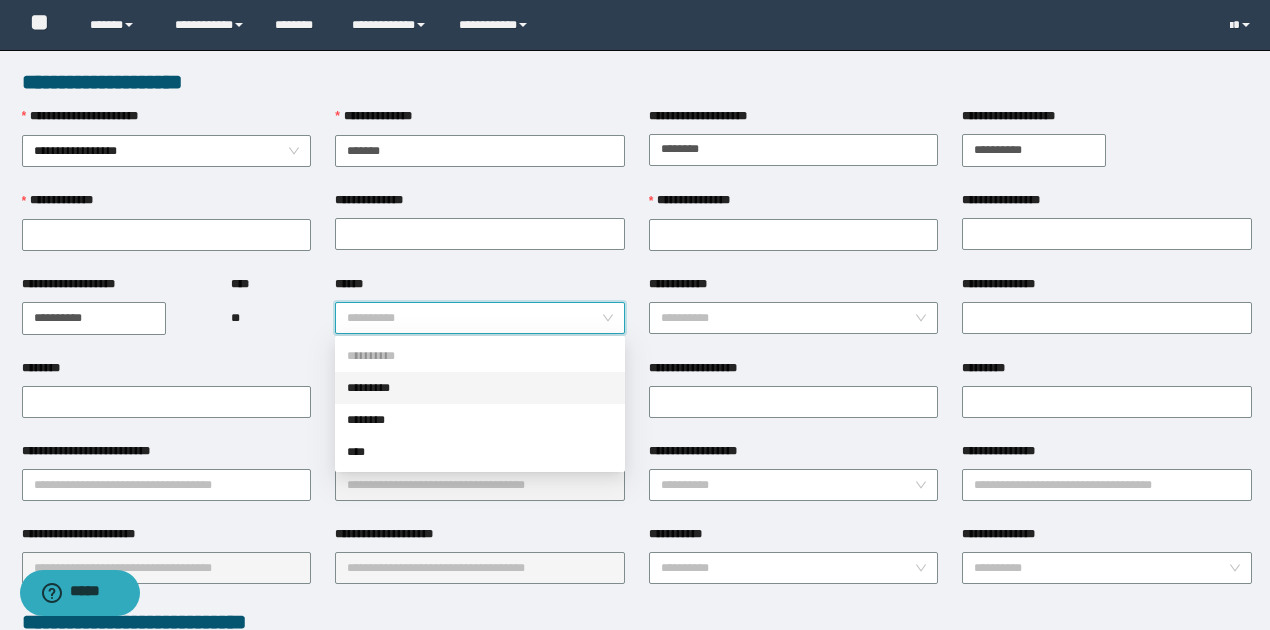 click on "******" at bounding box center (474, 318) 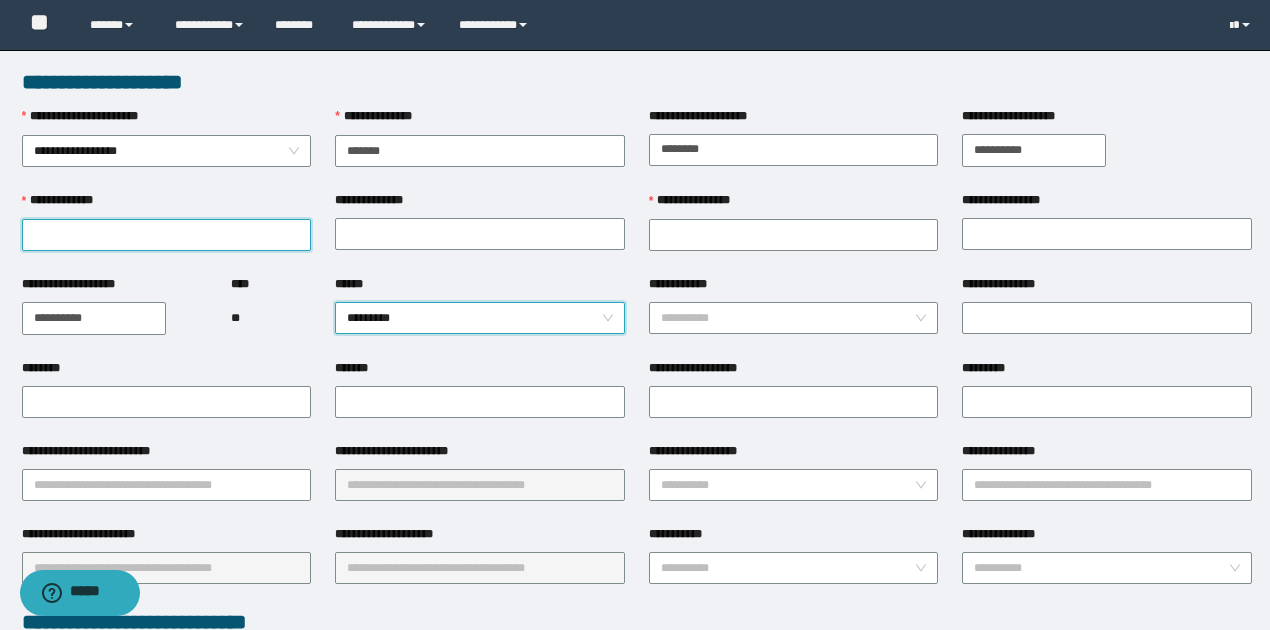 click on "**********" at bounding box center (167, 235) 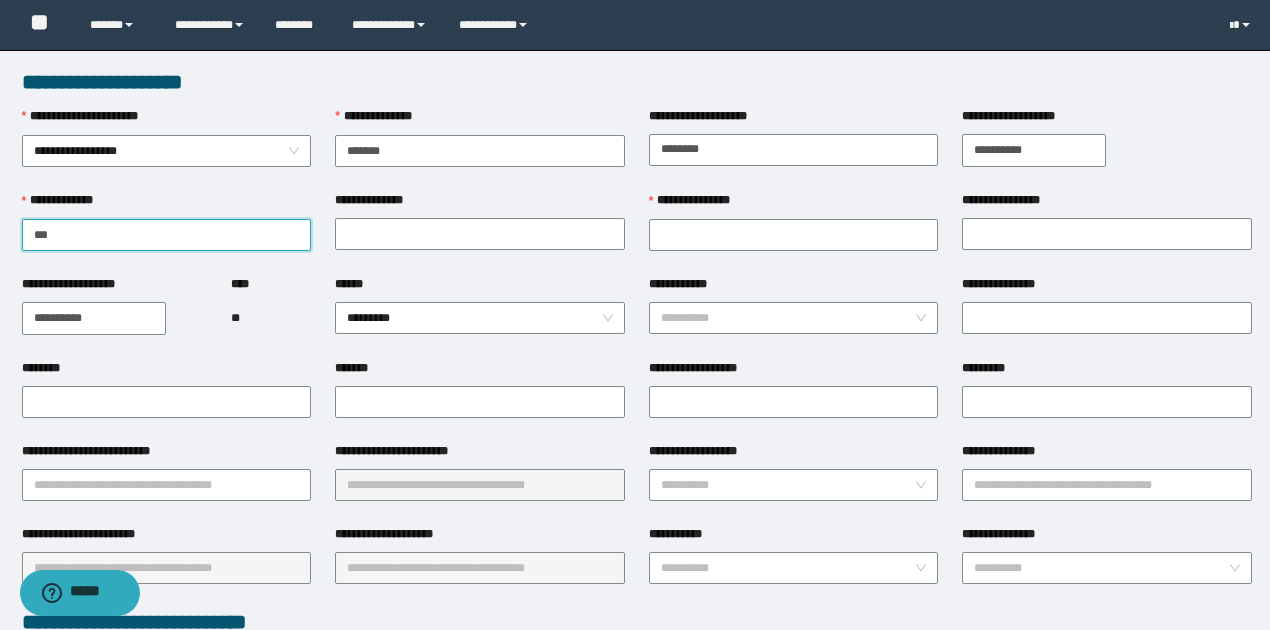 type on "****" 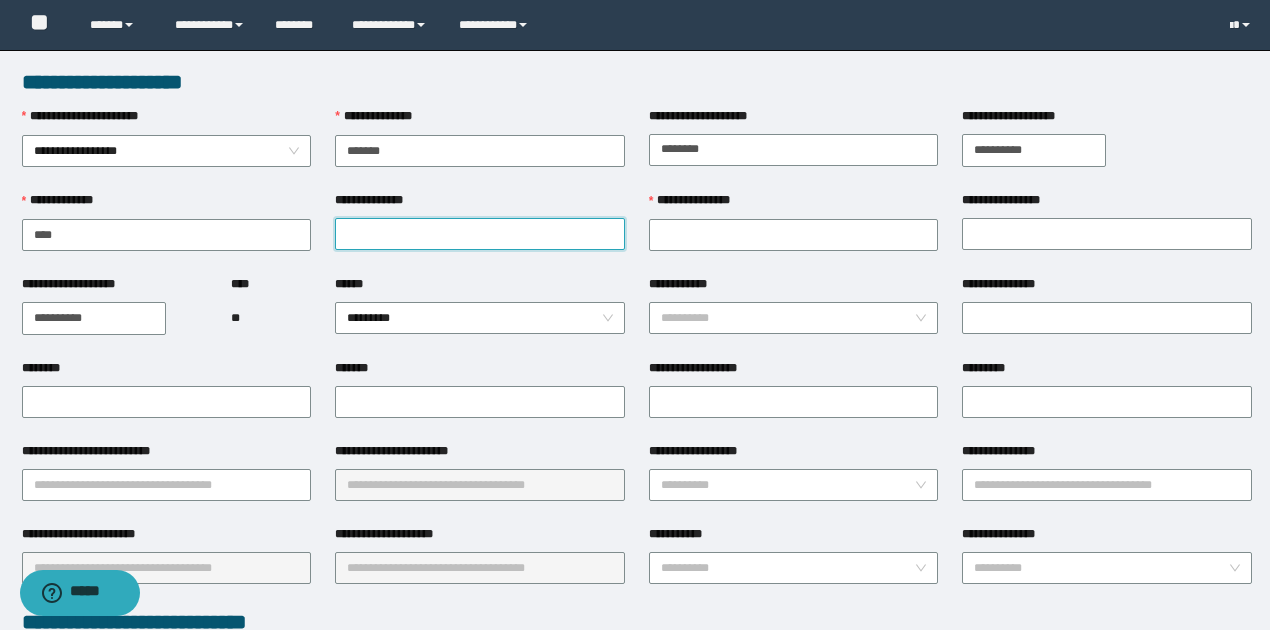 click on "**********" at bounding box center [480, 234] 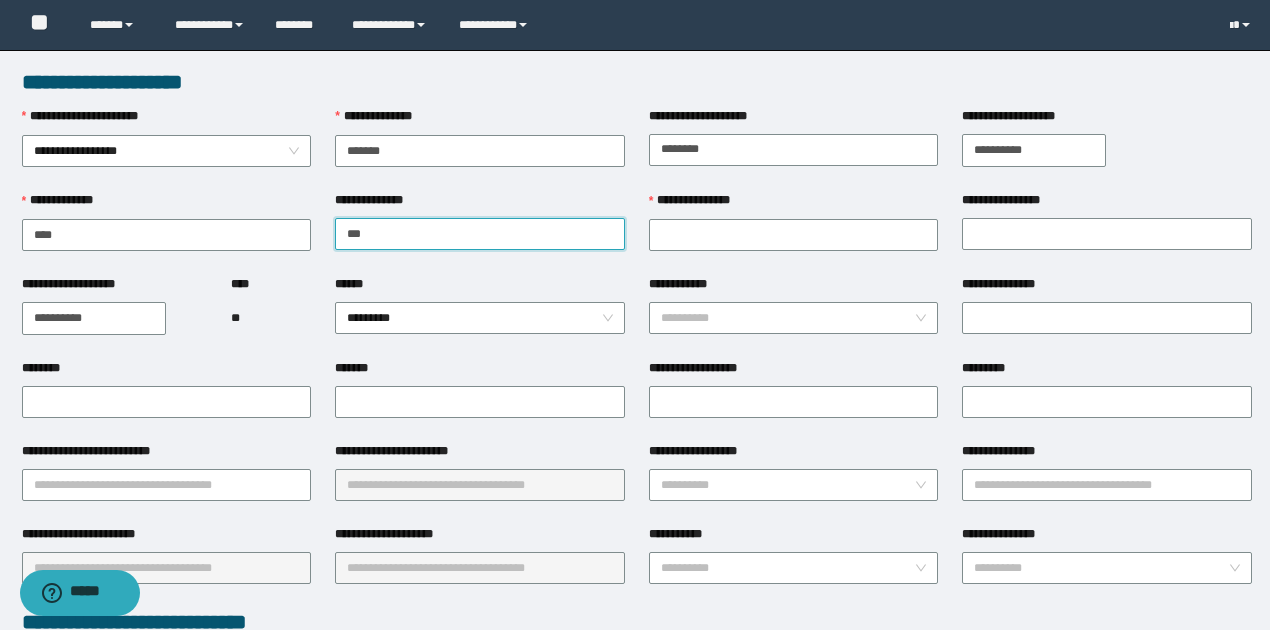 type on "******" 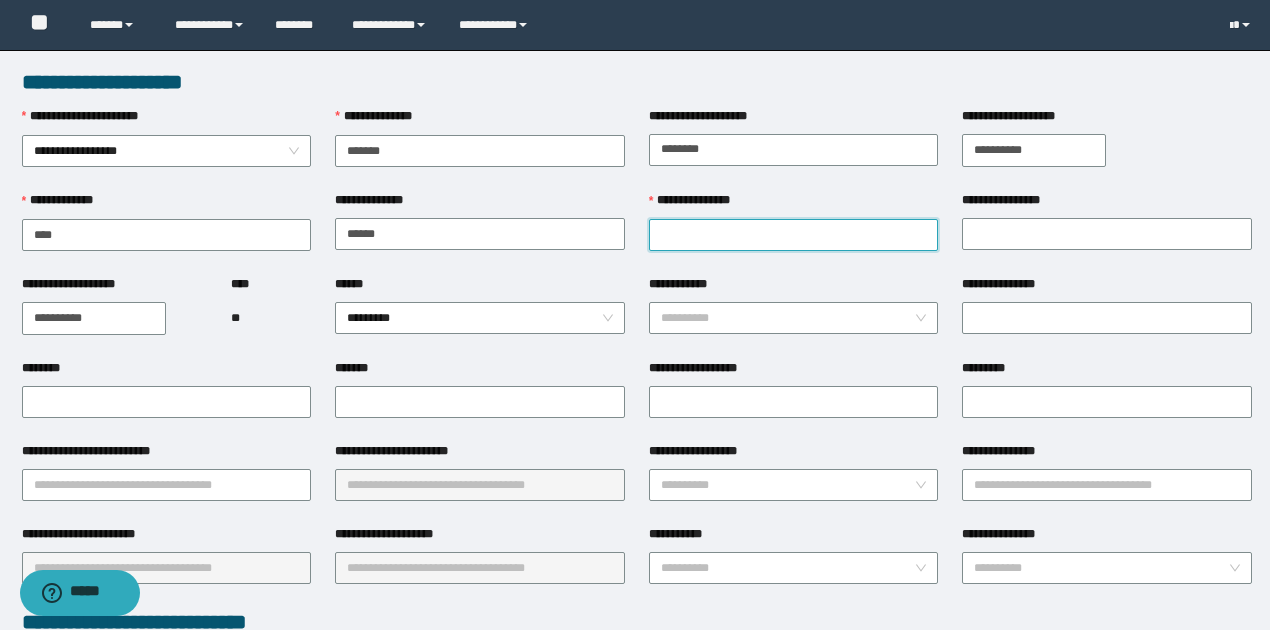 click on "**********" at bounding box center (794, 235) 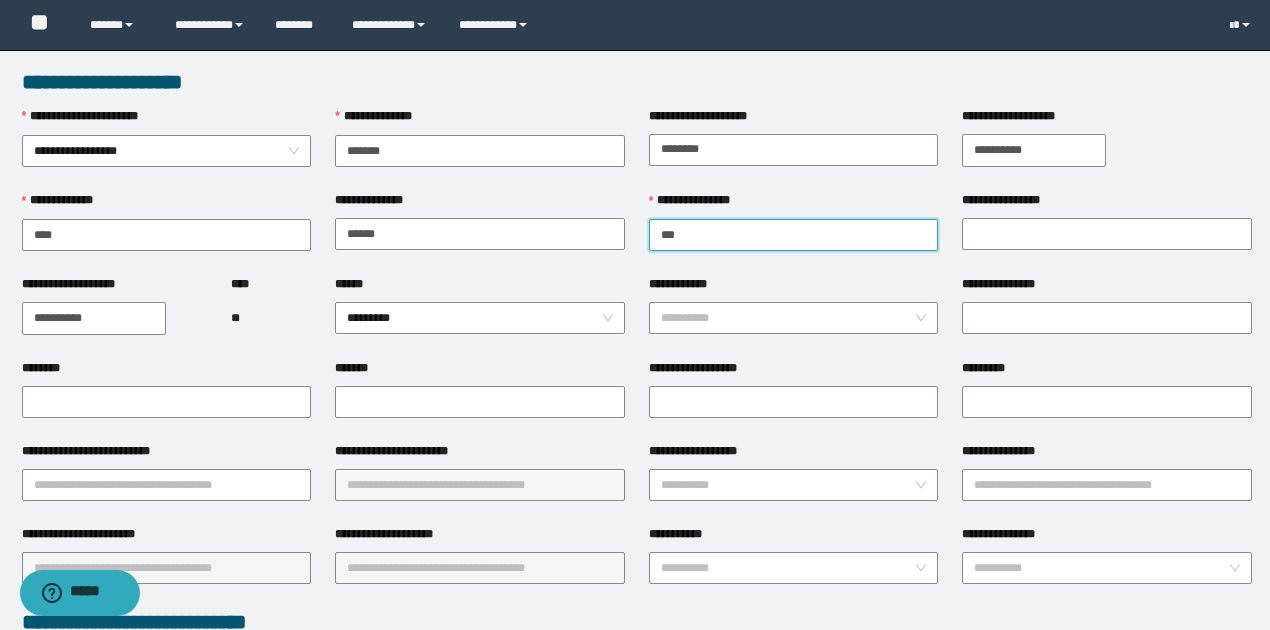 type on "*****" 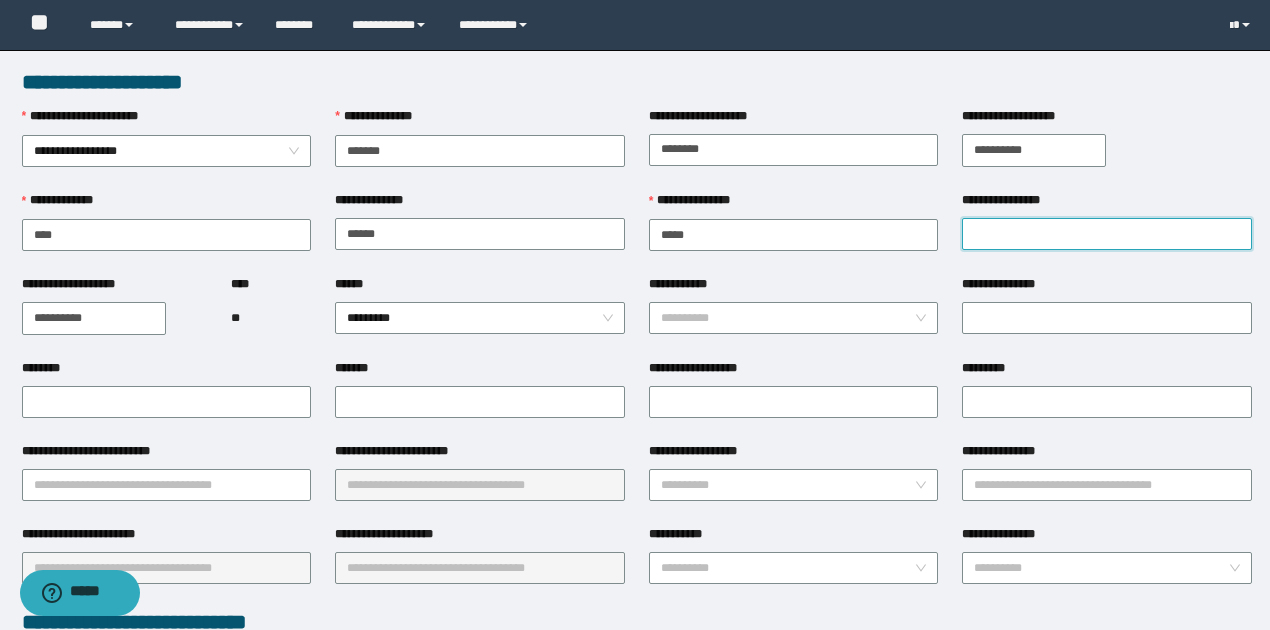click on "**********" at bounding box center (1107, 234) 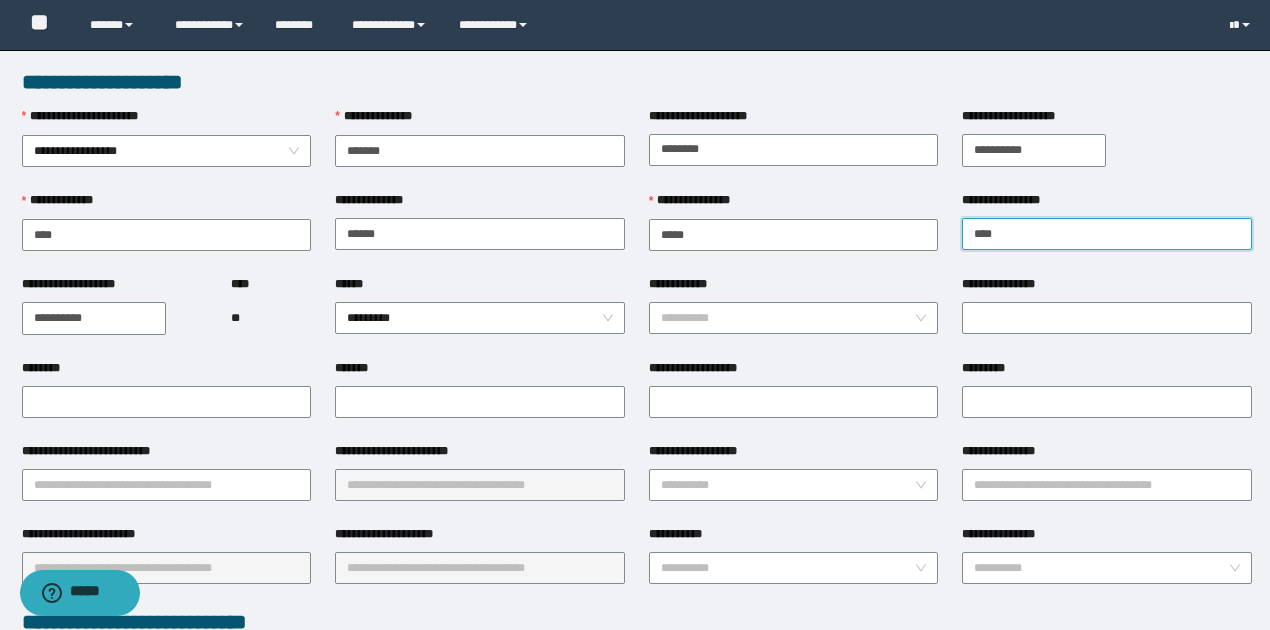 type on "*******" 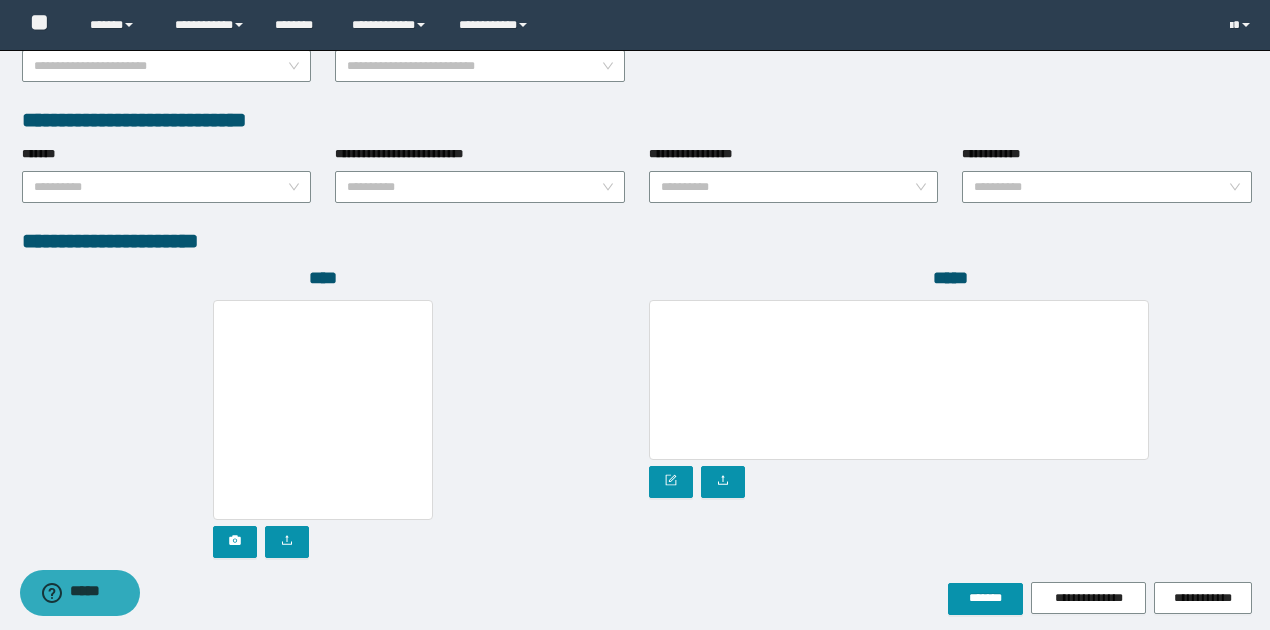 scroll, scrollTop: 1072, scrollLeft: 0, axis: vertical 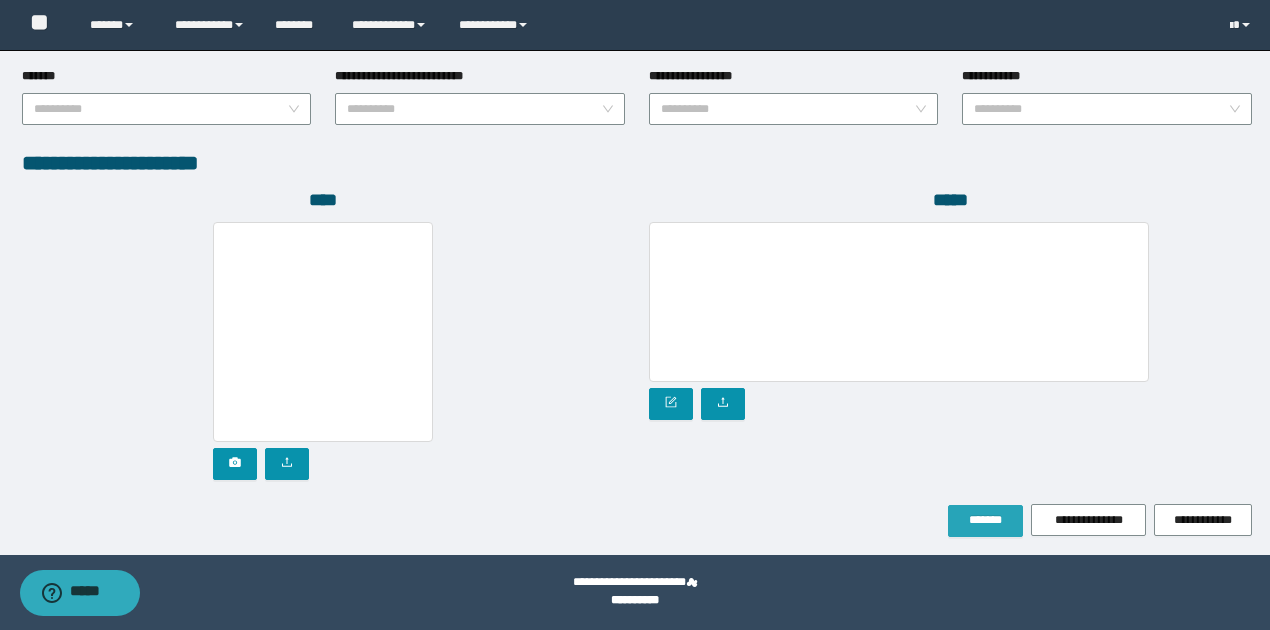 click on "*******" at bounding box center (985, 520) 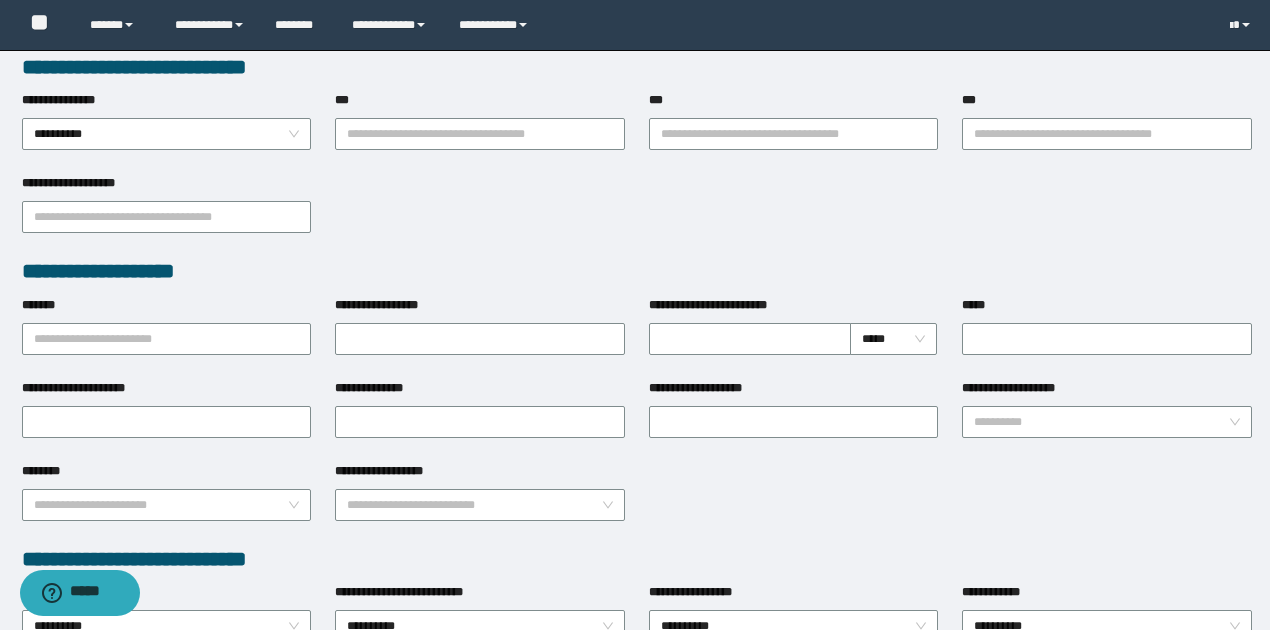 scroll, scrollTop: 390, scrollLeft: 0, axis: vertical 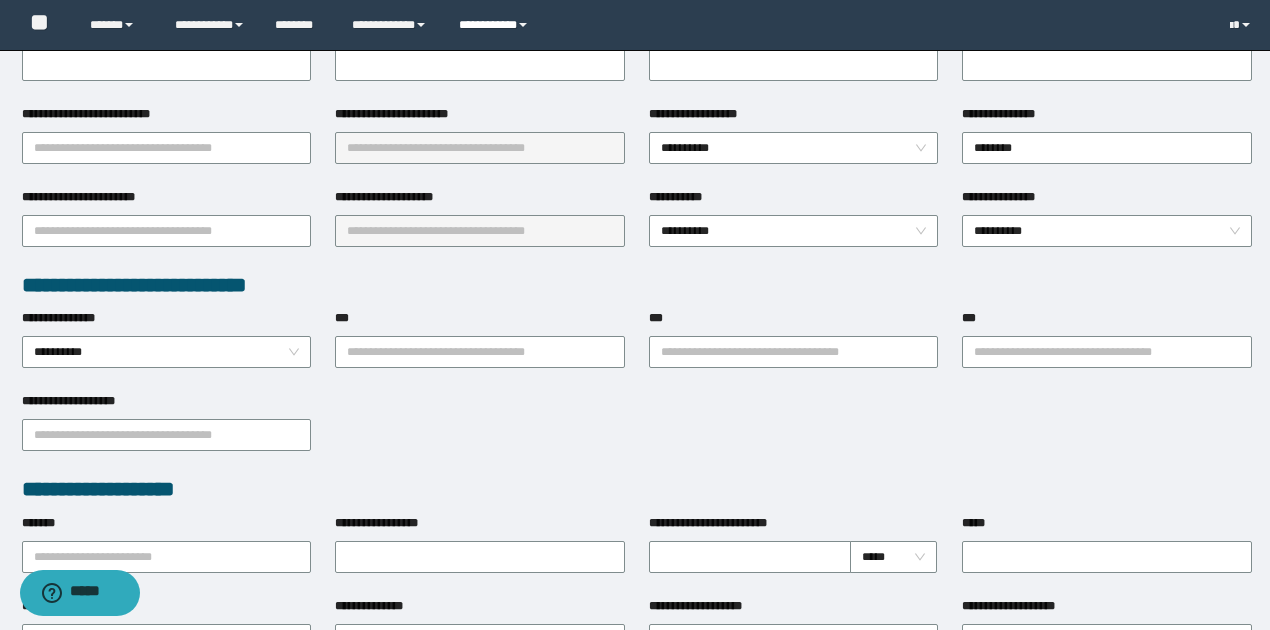 click on "**********" at bounding box center (496, 25) 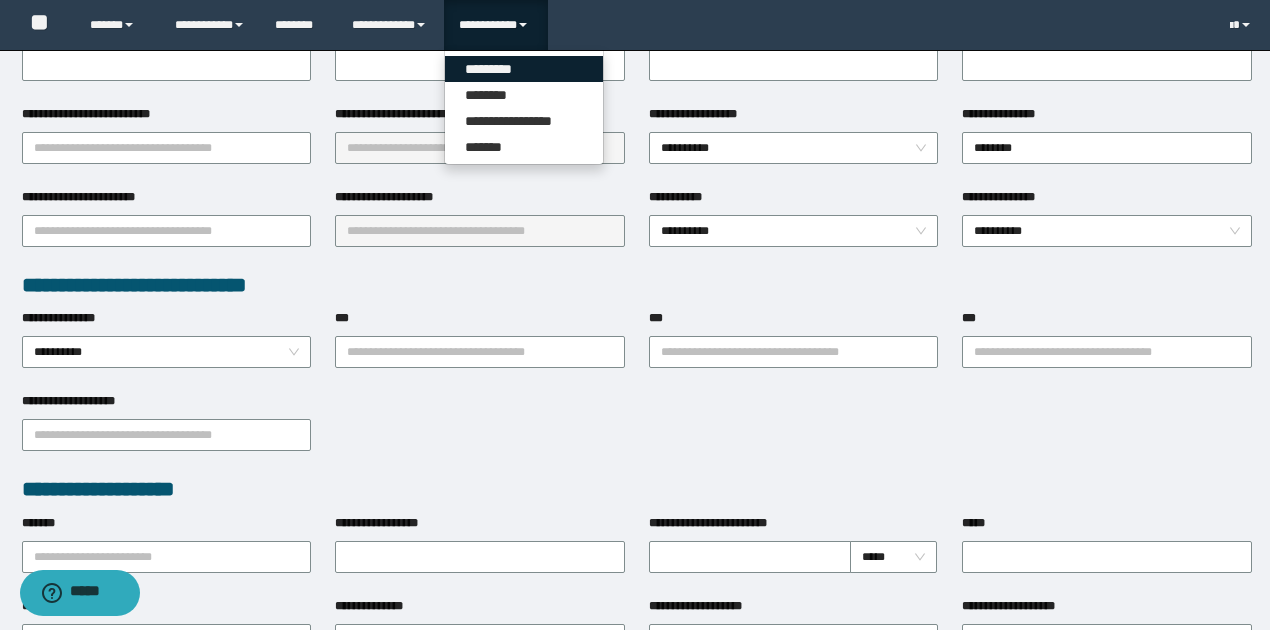 click on "*********" at bounding box center (524, 69) 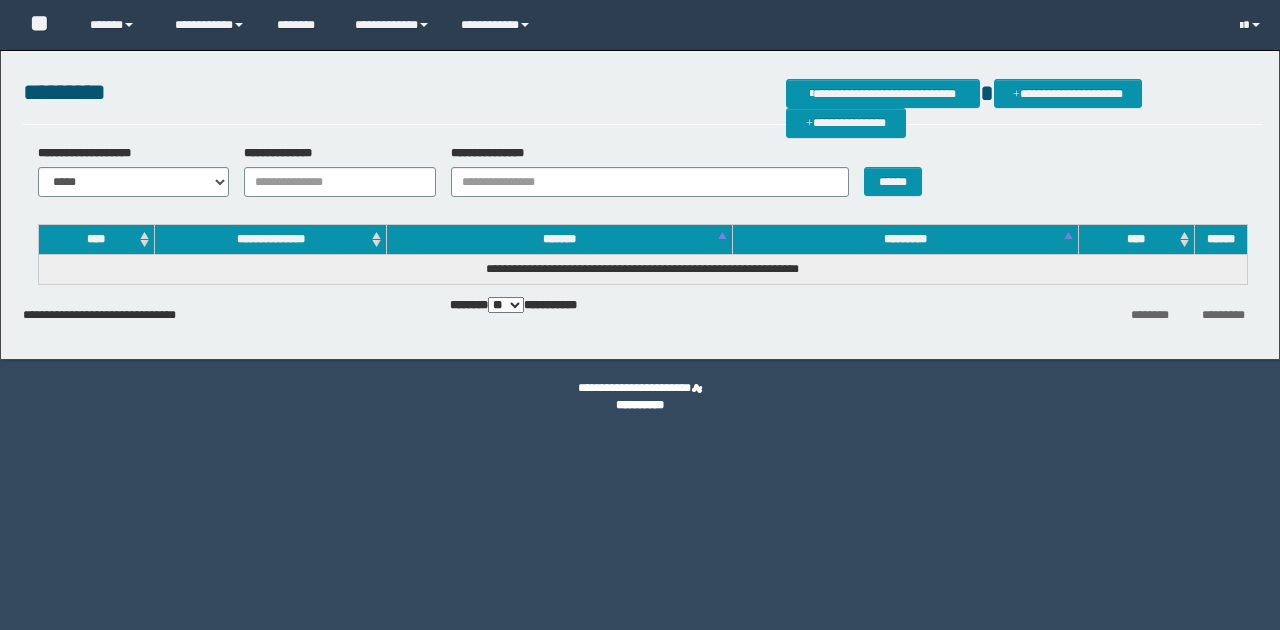 scroll, scrollTop: 0, scrollLeft: 0, axis: both 